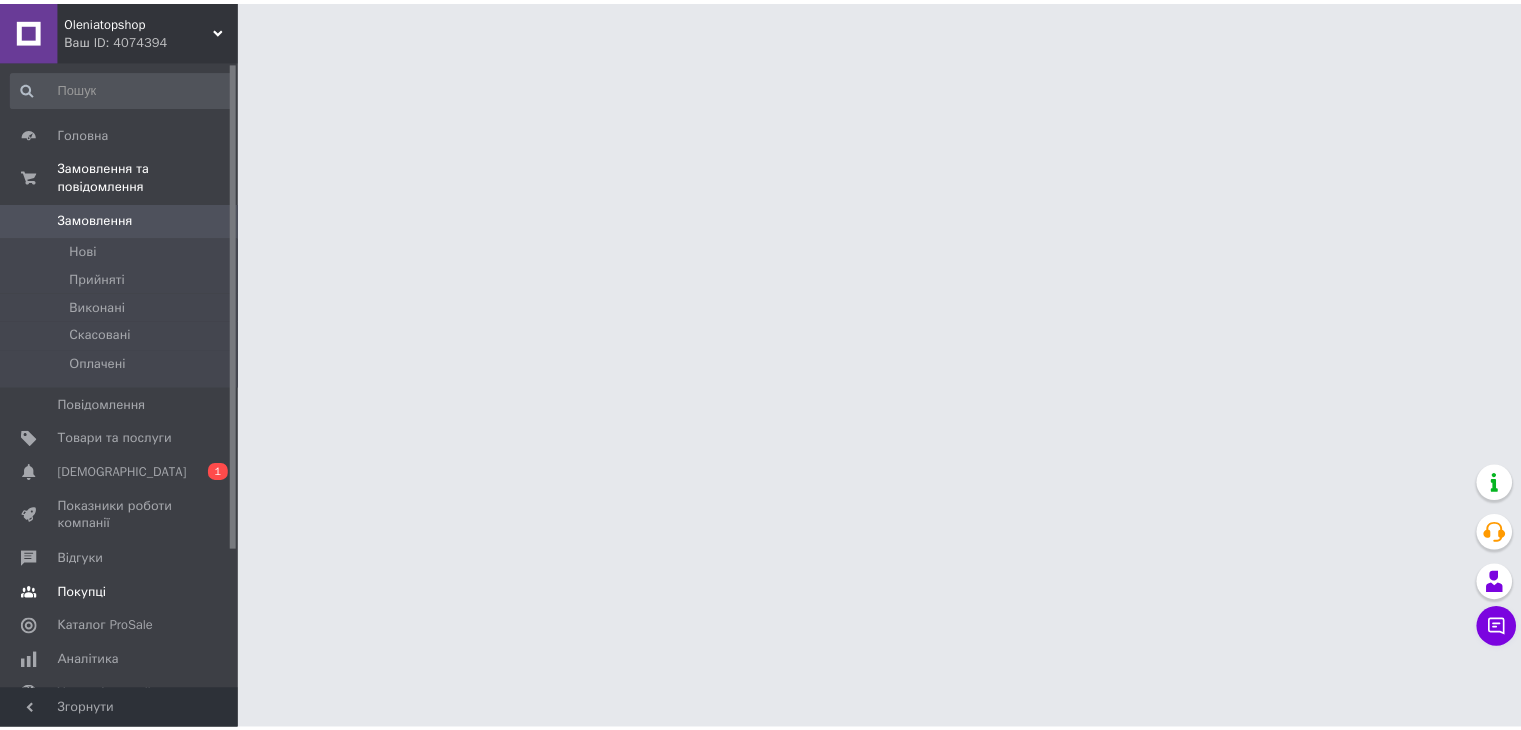 scroll, scrollTop: 0, scrollLeft: 0, axis: both 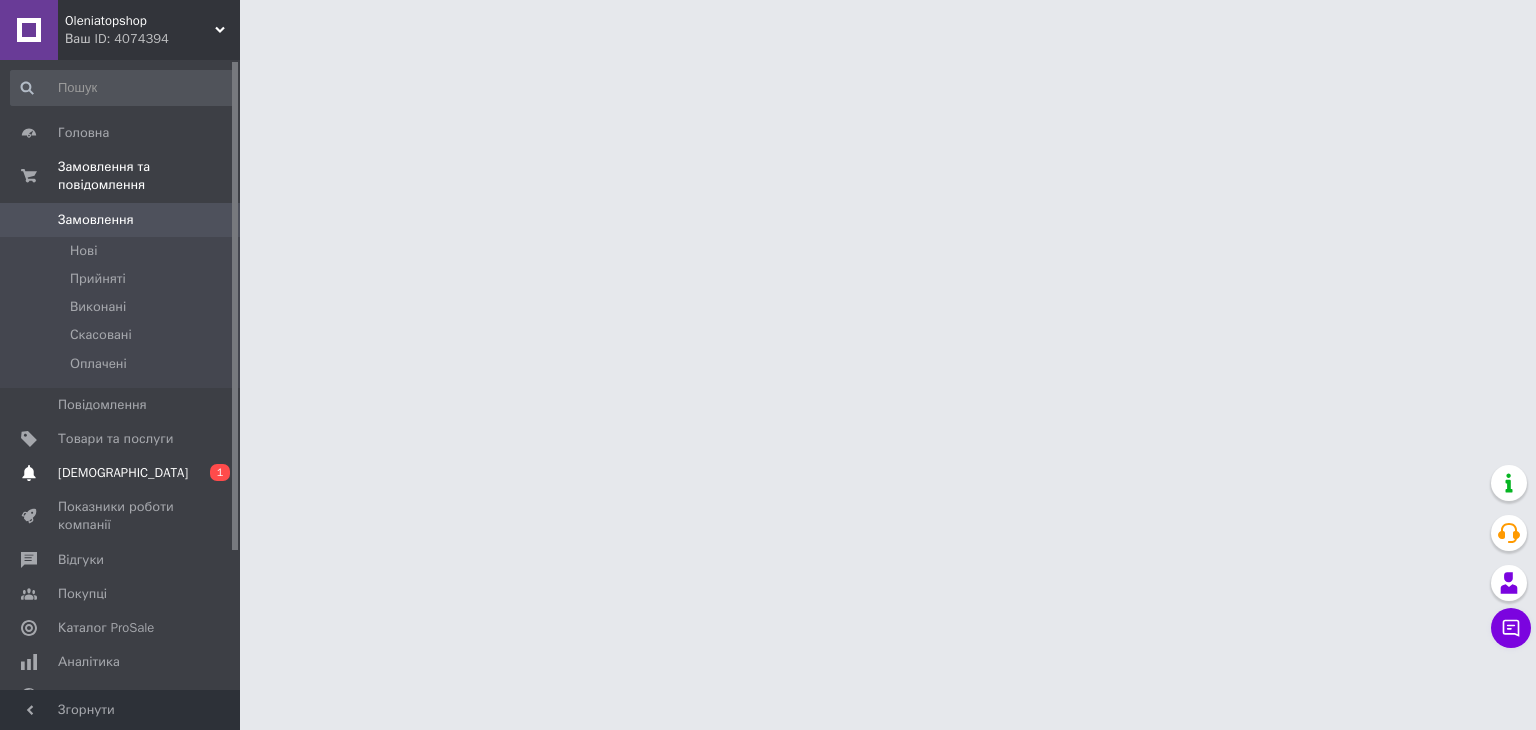 click on "[DEMOGRAPHIC_DATA]" at bounding box center (121, 473) 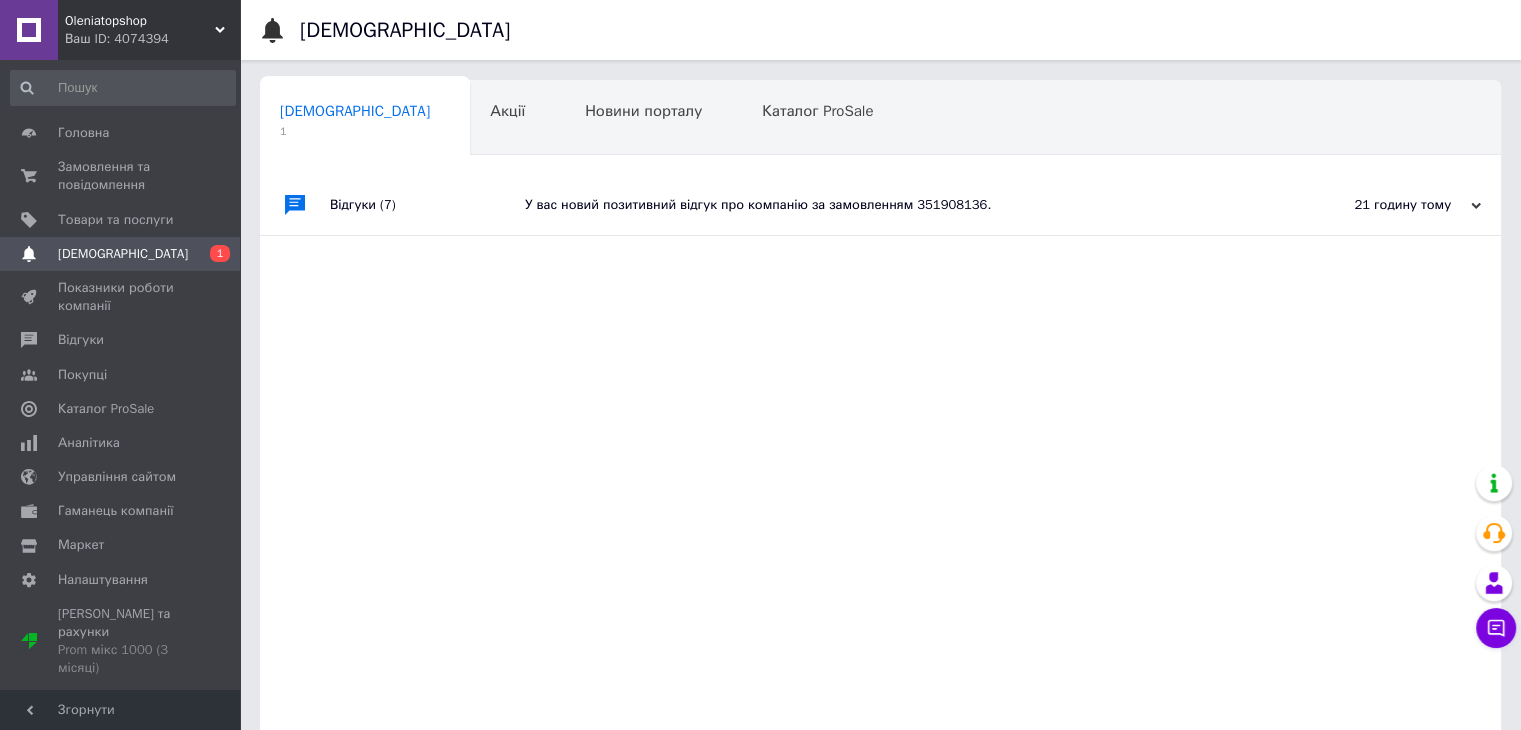 click on "У вас новий позитивний відгук про компанію за замовленням 351908136." at bounding box center (903, 205) 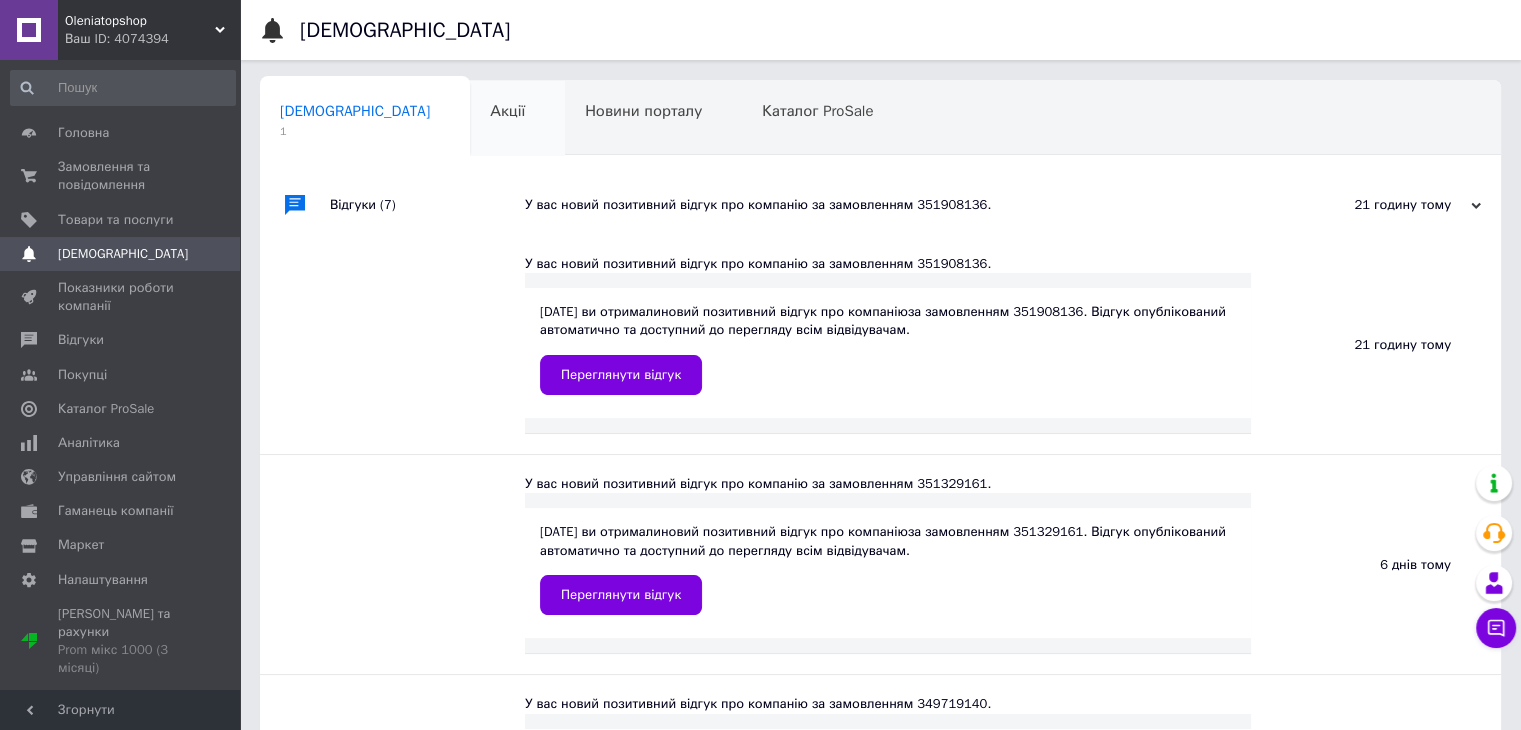 click on "Акції" at bounding box center (507, 111) 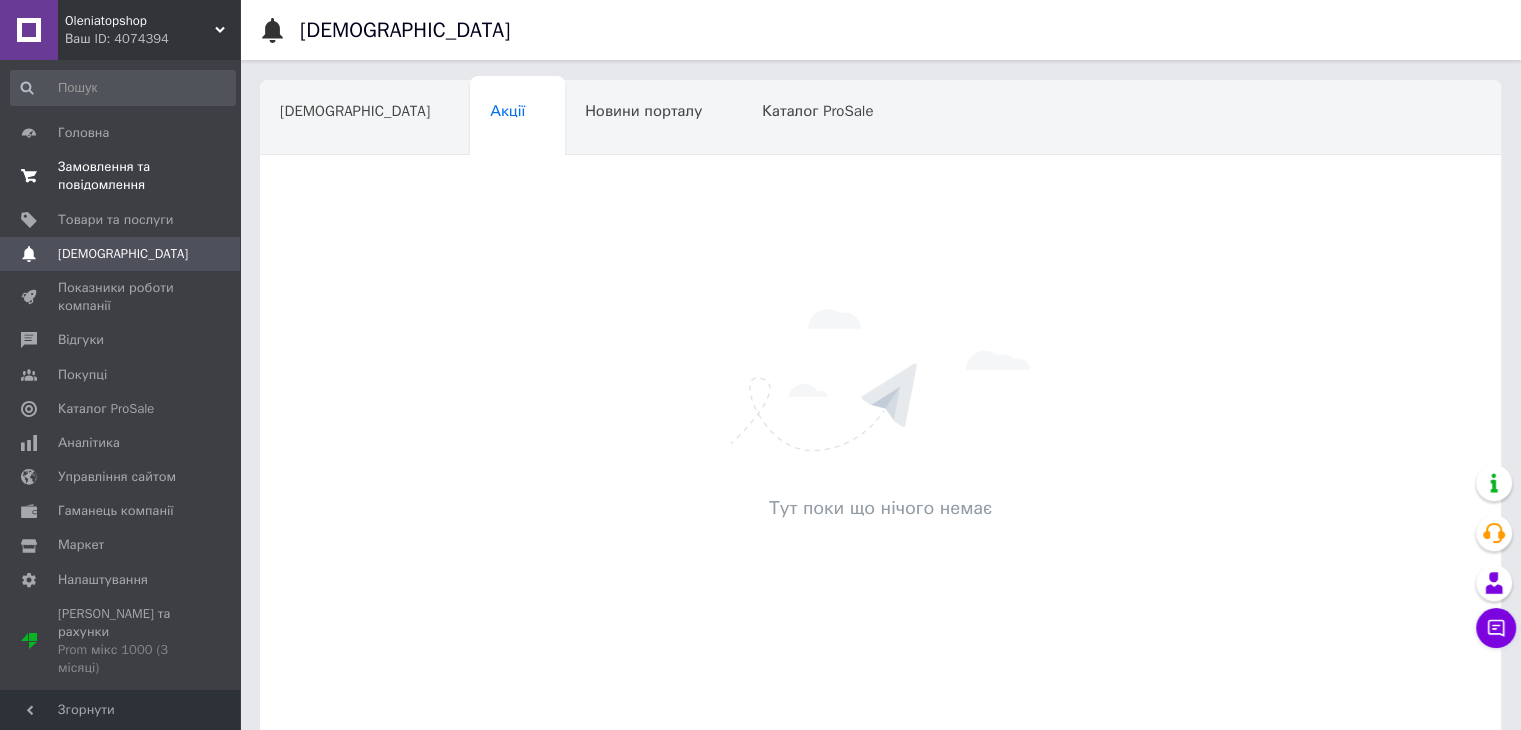 click on "Замовлення та повідомлення 0 0" at bounding box center (123, 176) 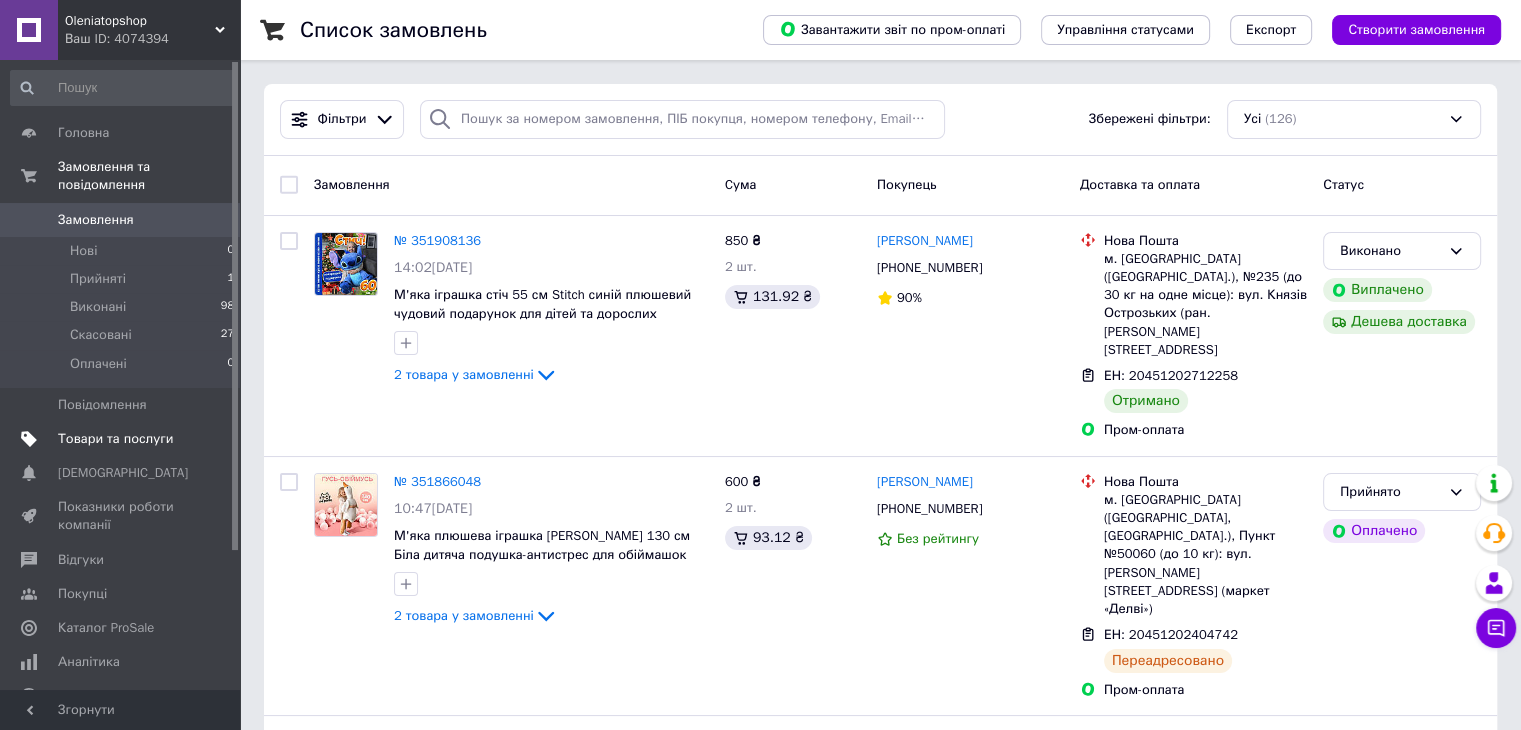 click on "Товари та послуги" at bounding box center (115, 439) 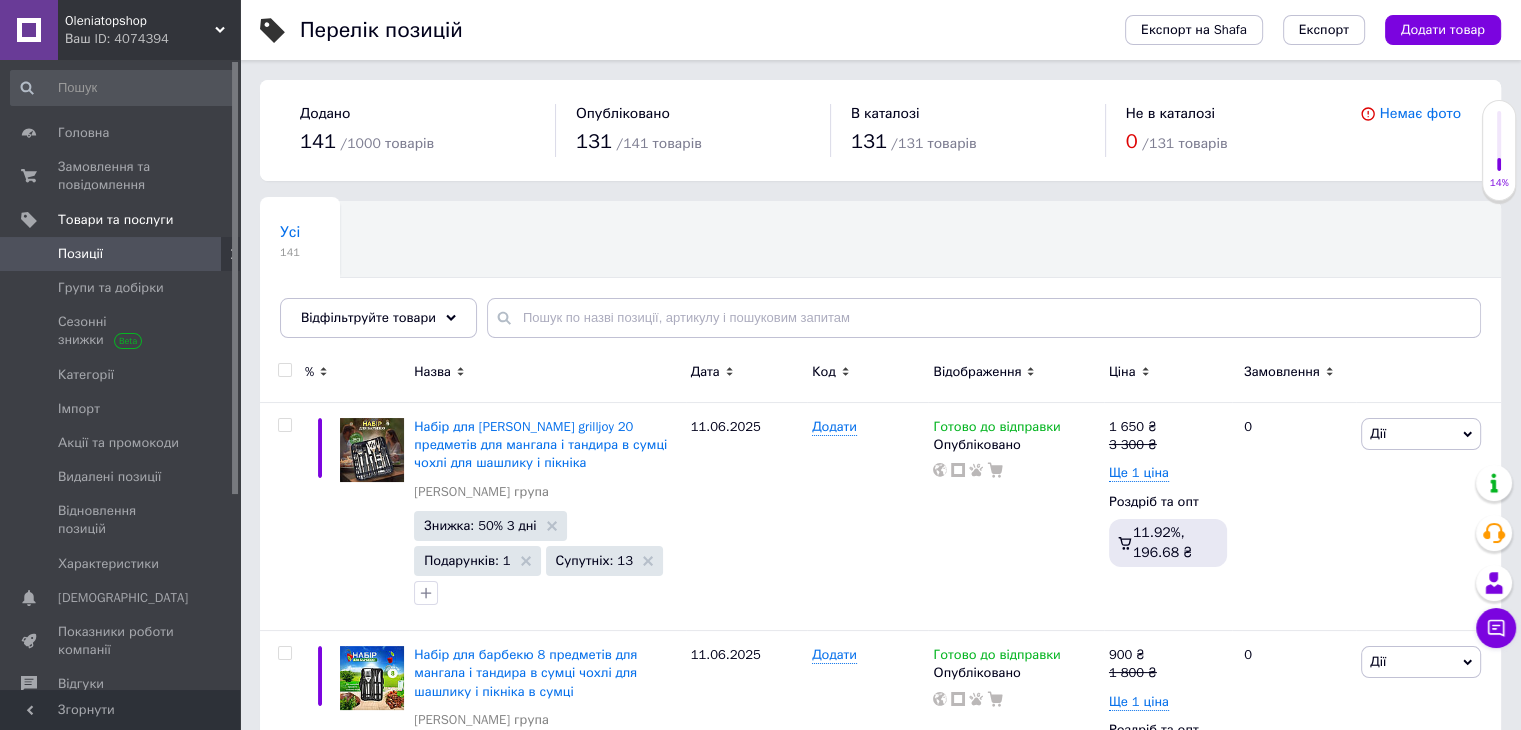 scroll, scrollTop: 638, scrollLeft: 0, axis: vertical 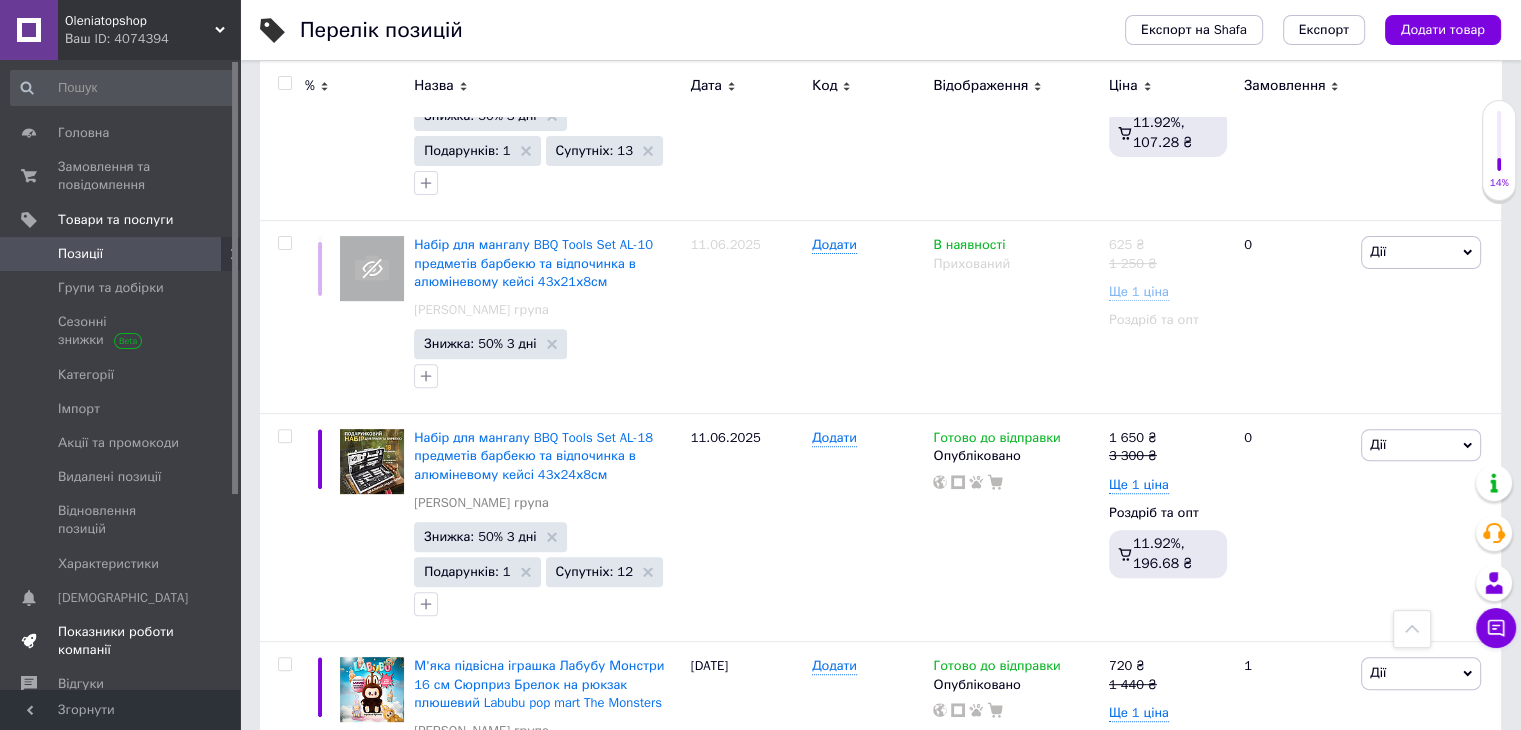 click on "Показники роботи компанії" at bounding box center [121, 641] 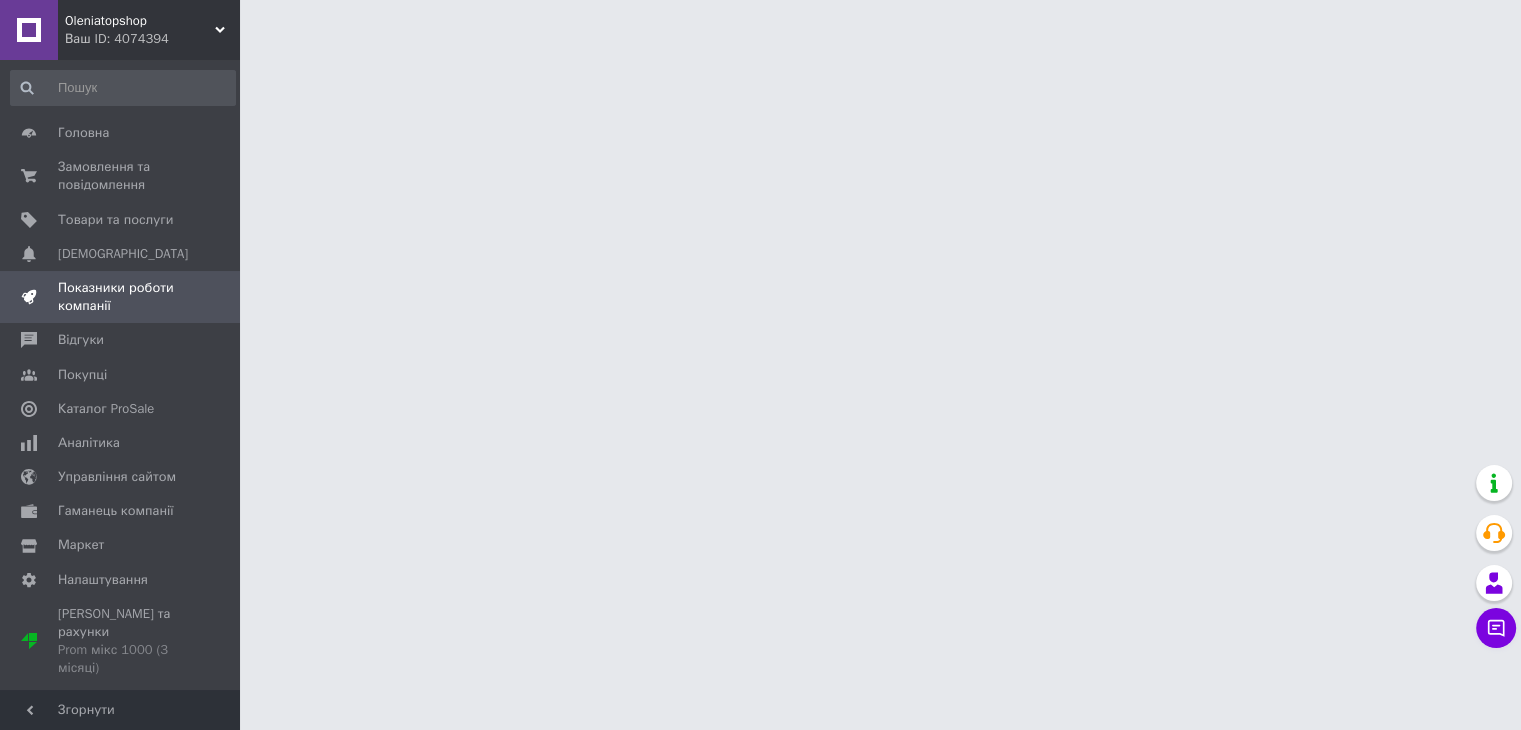 scroll, scrollTop: 0, scrollLeft: 0, axis: both 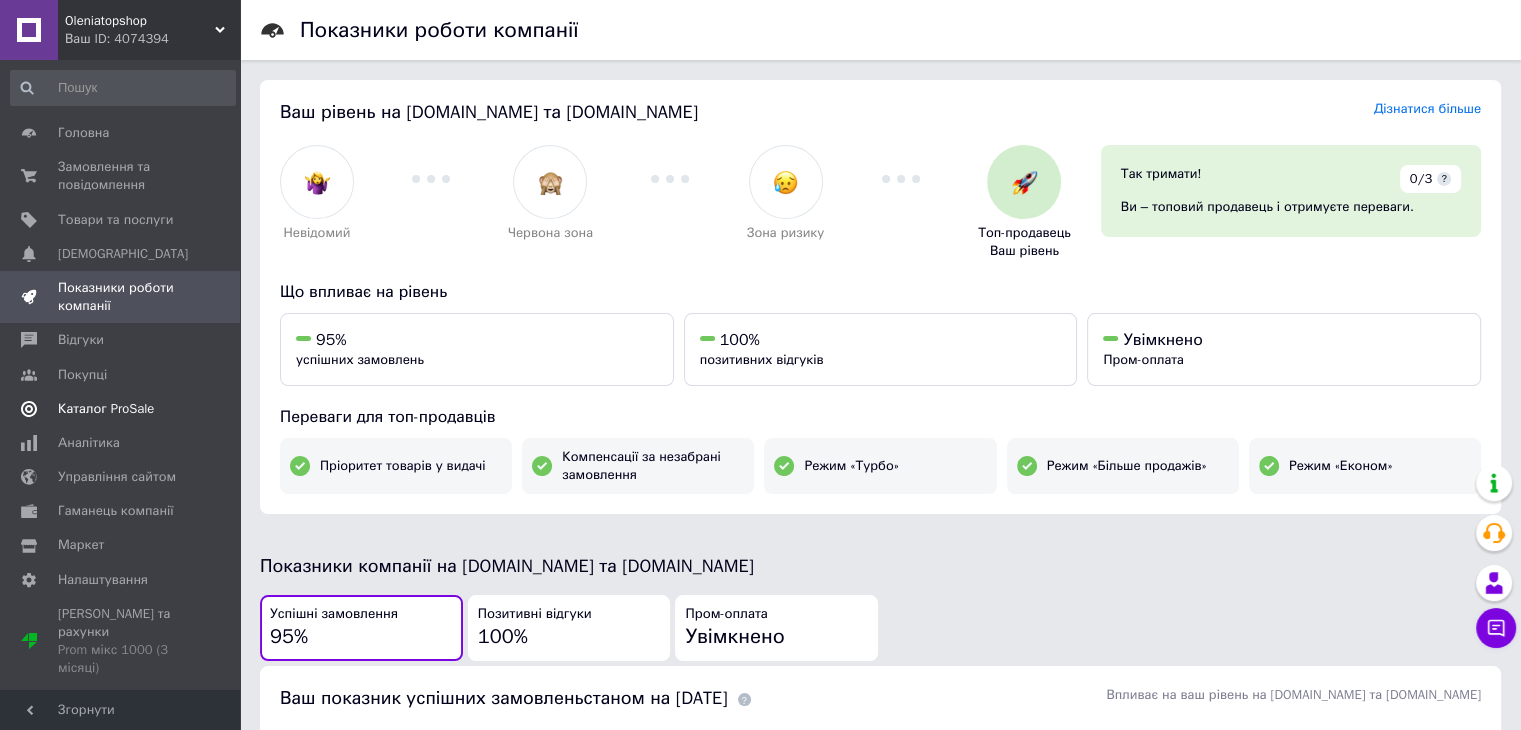 click on "Каталог ProSale" at bounding box center (121, 409) 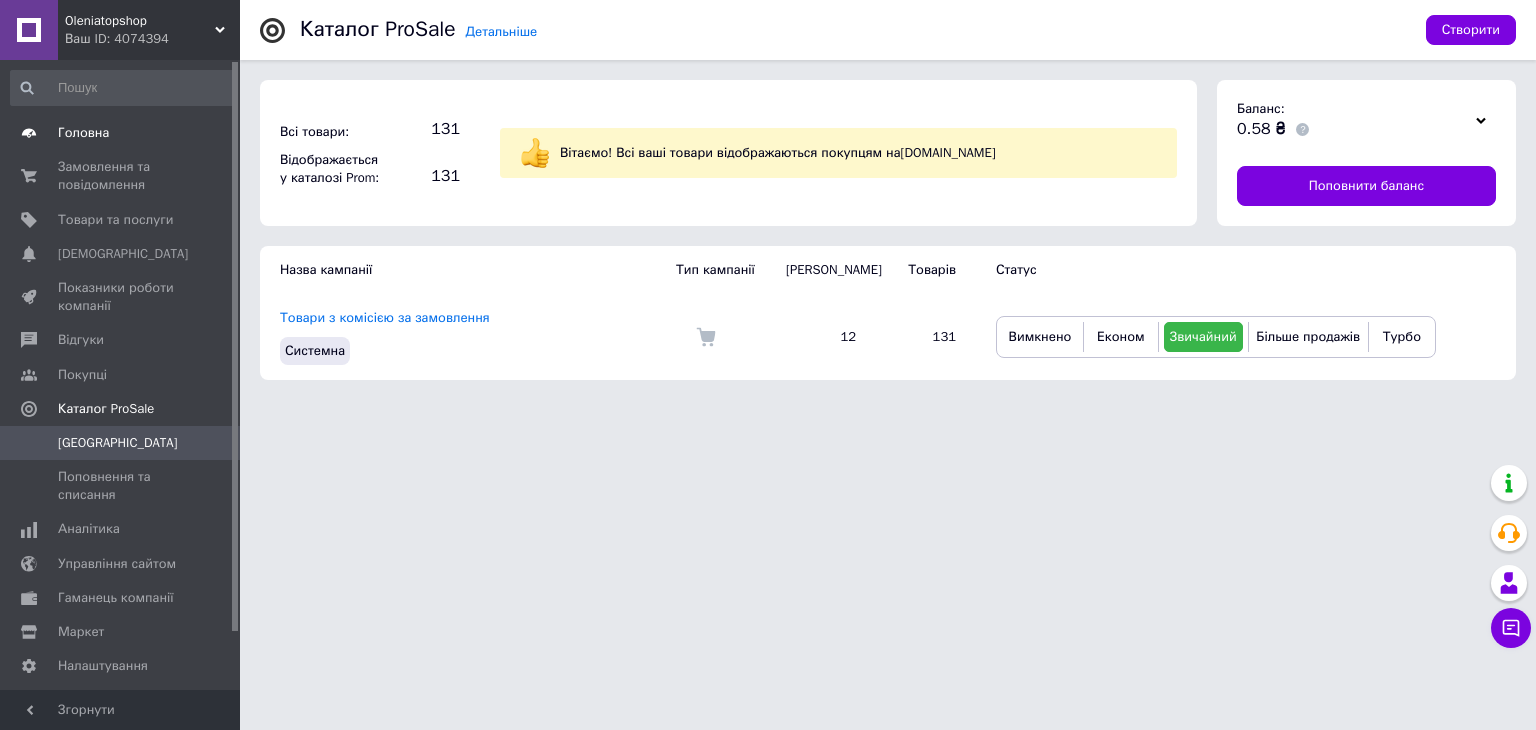 click on "Головна" at bounding box center (123, 133) 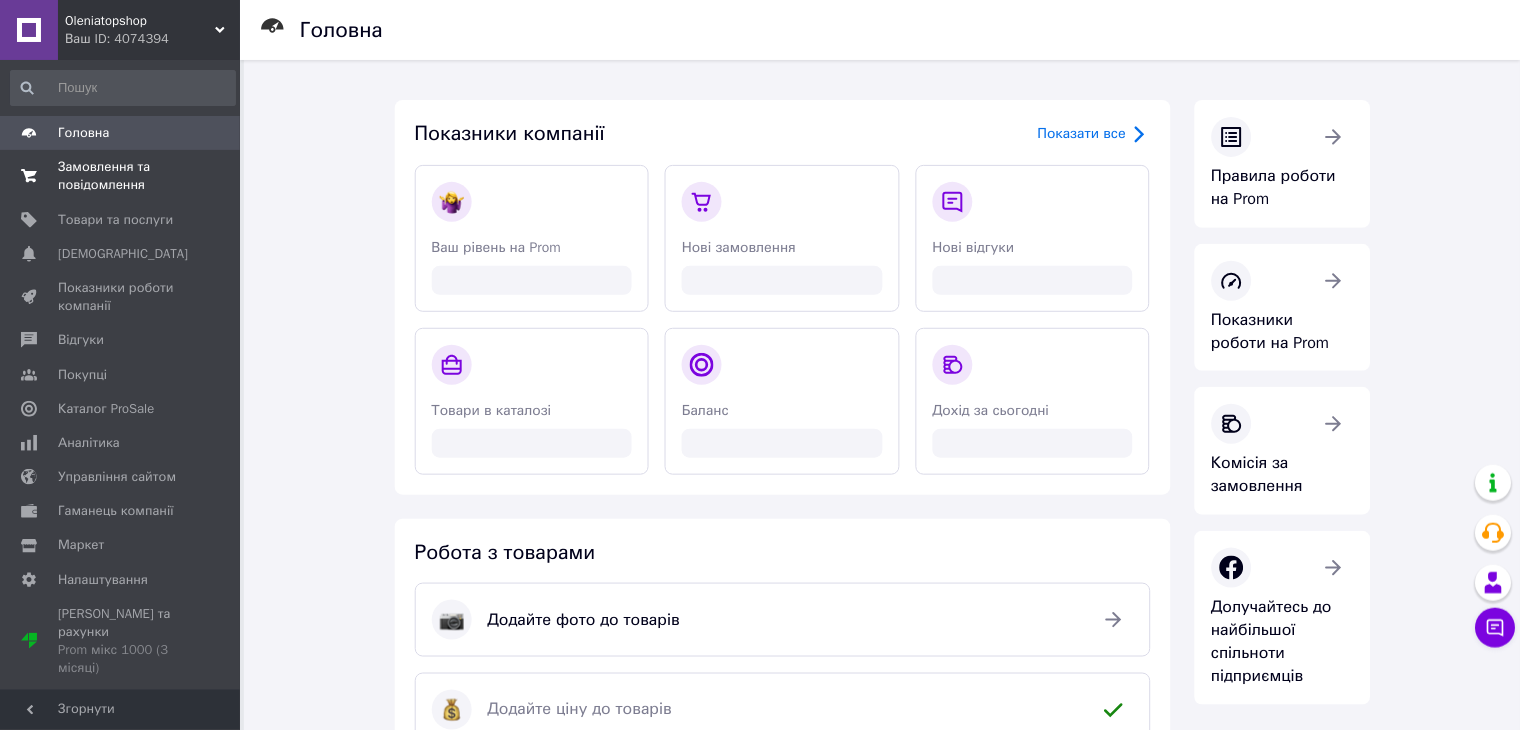 click on "Замовлення та повідомлення" at bounding box center (121, 176) 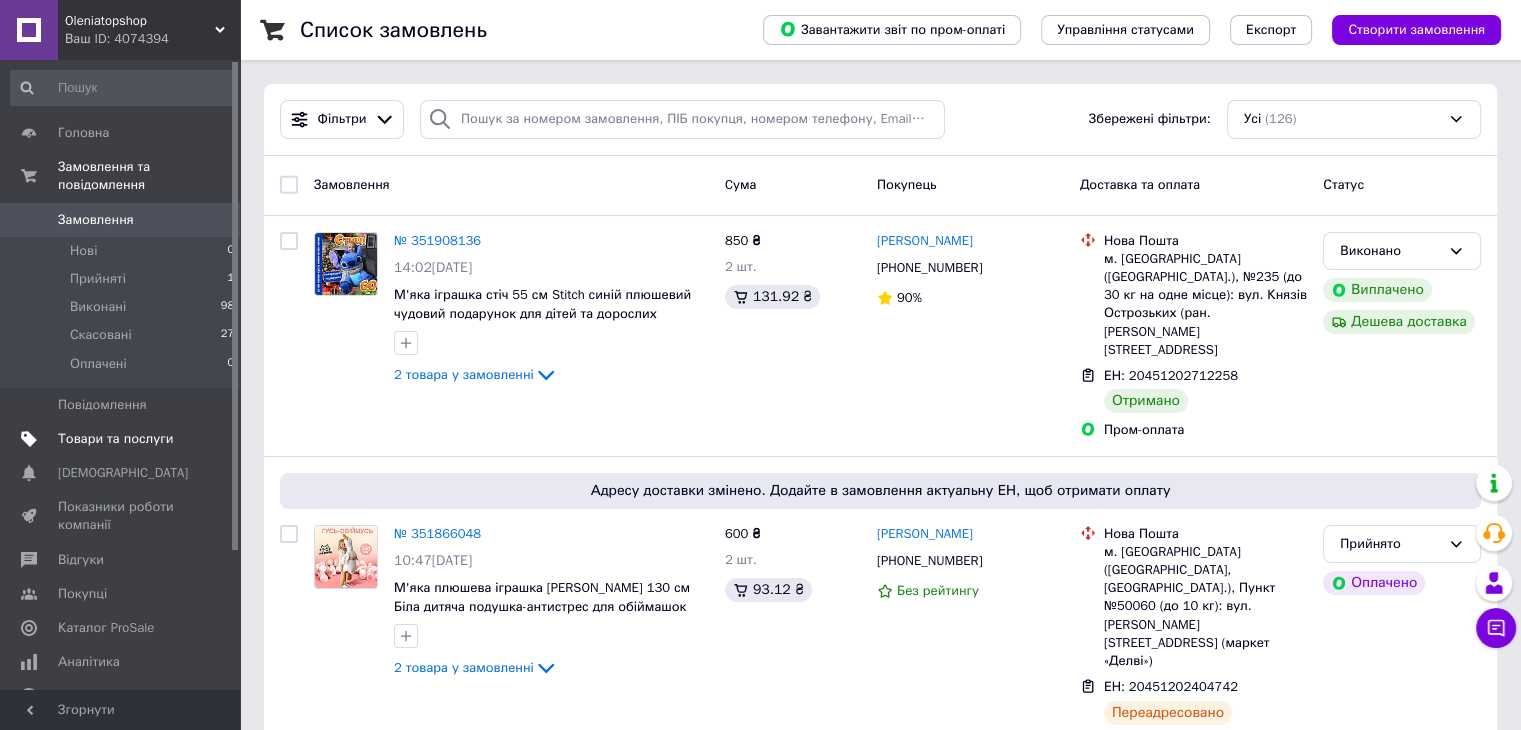 click on "Товари та послуги" at bounding box center [123, 439] 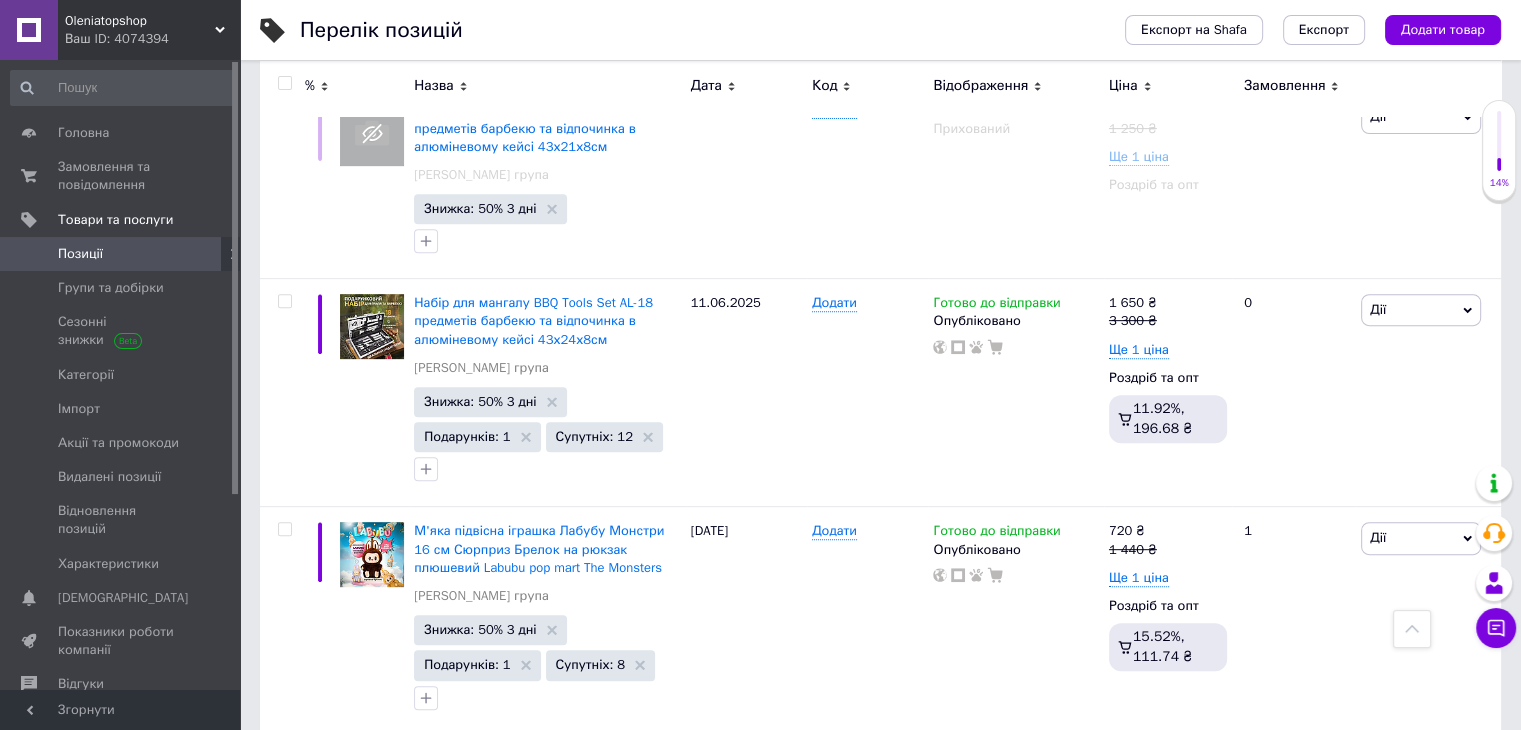 scroll, scrollTop: 880, scrollLeft: 0, axis: vertical 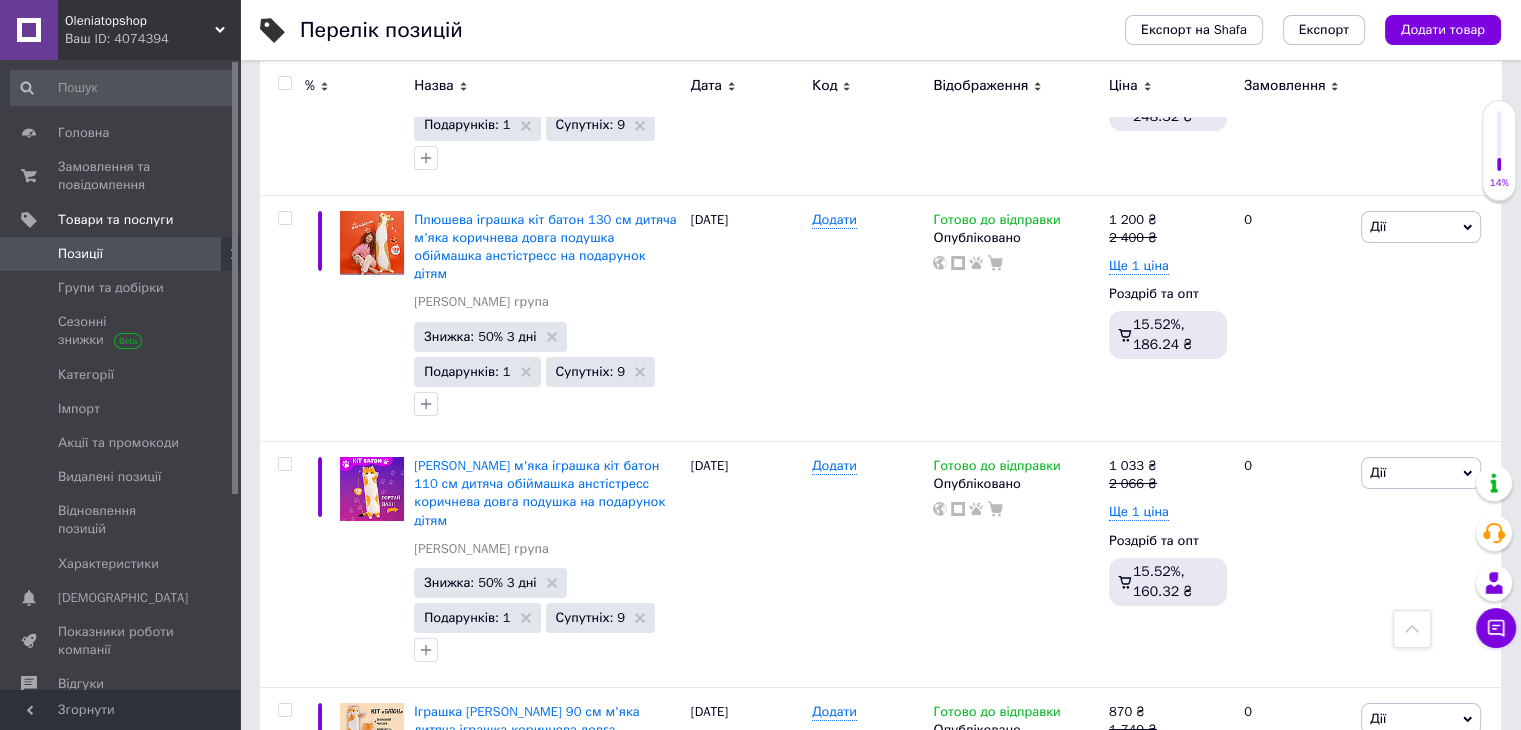 click on "2" at bounding box center (327, 975) 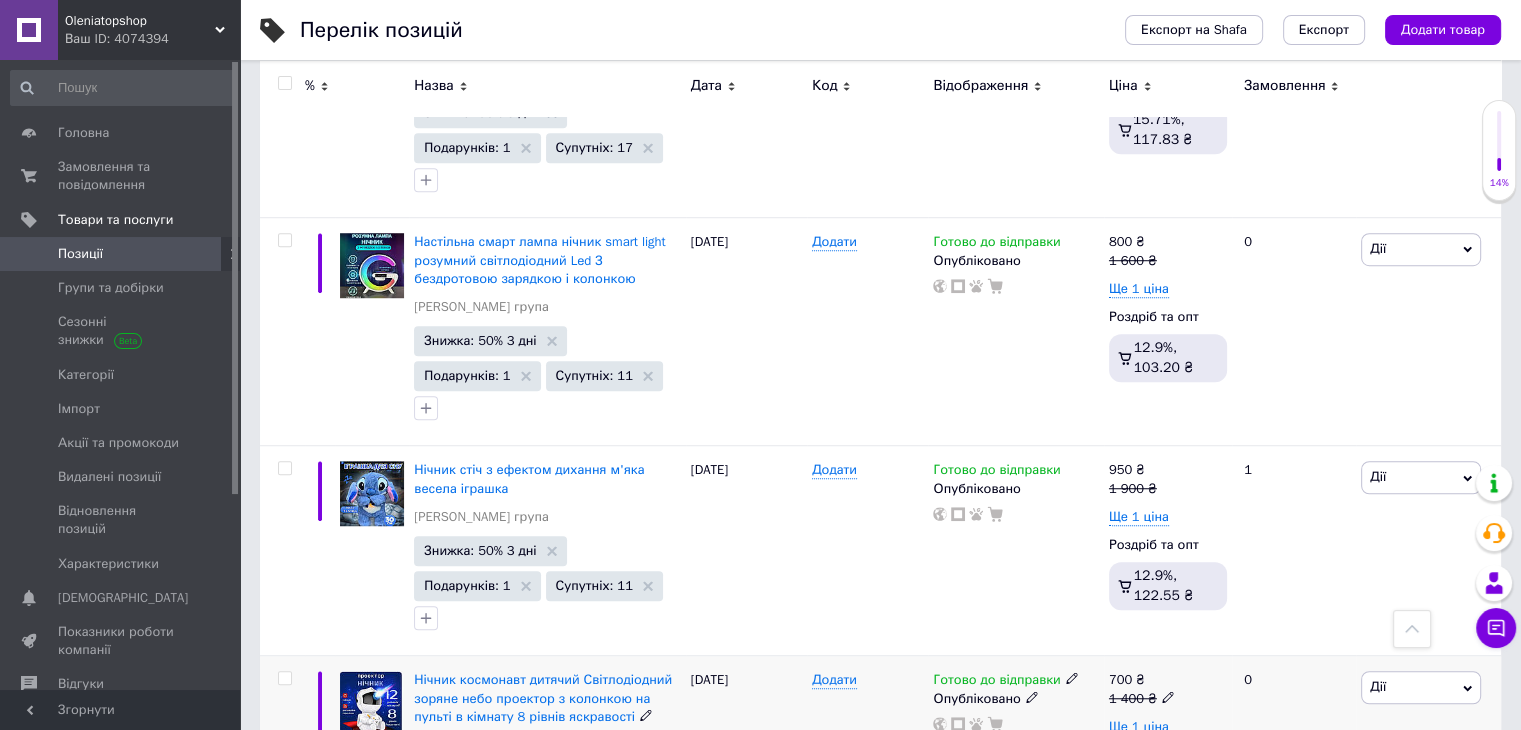scroll, scrollTop: 9056, scrollLeft: 0, axis: vertical 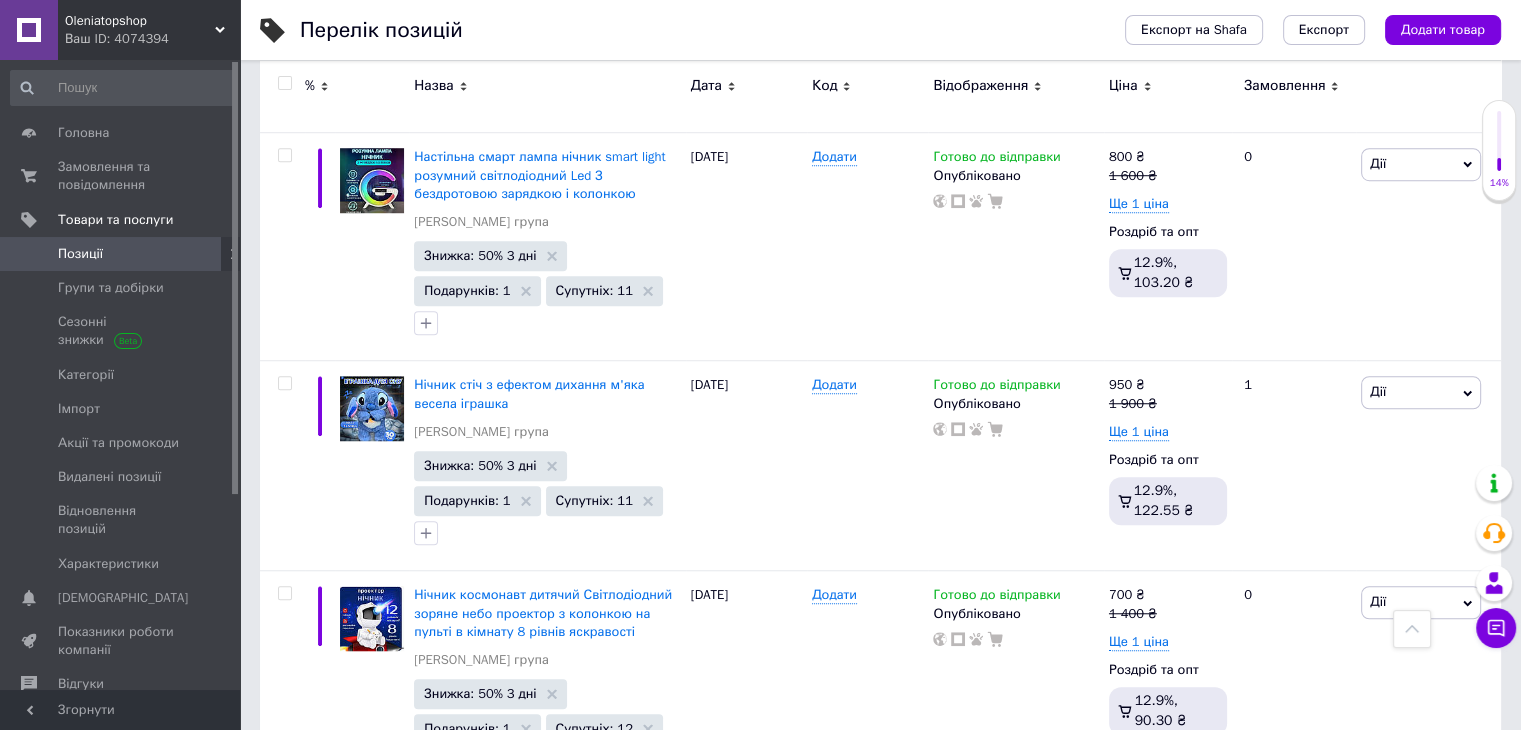 click on "1" at bounding box center [404, 840] 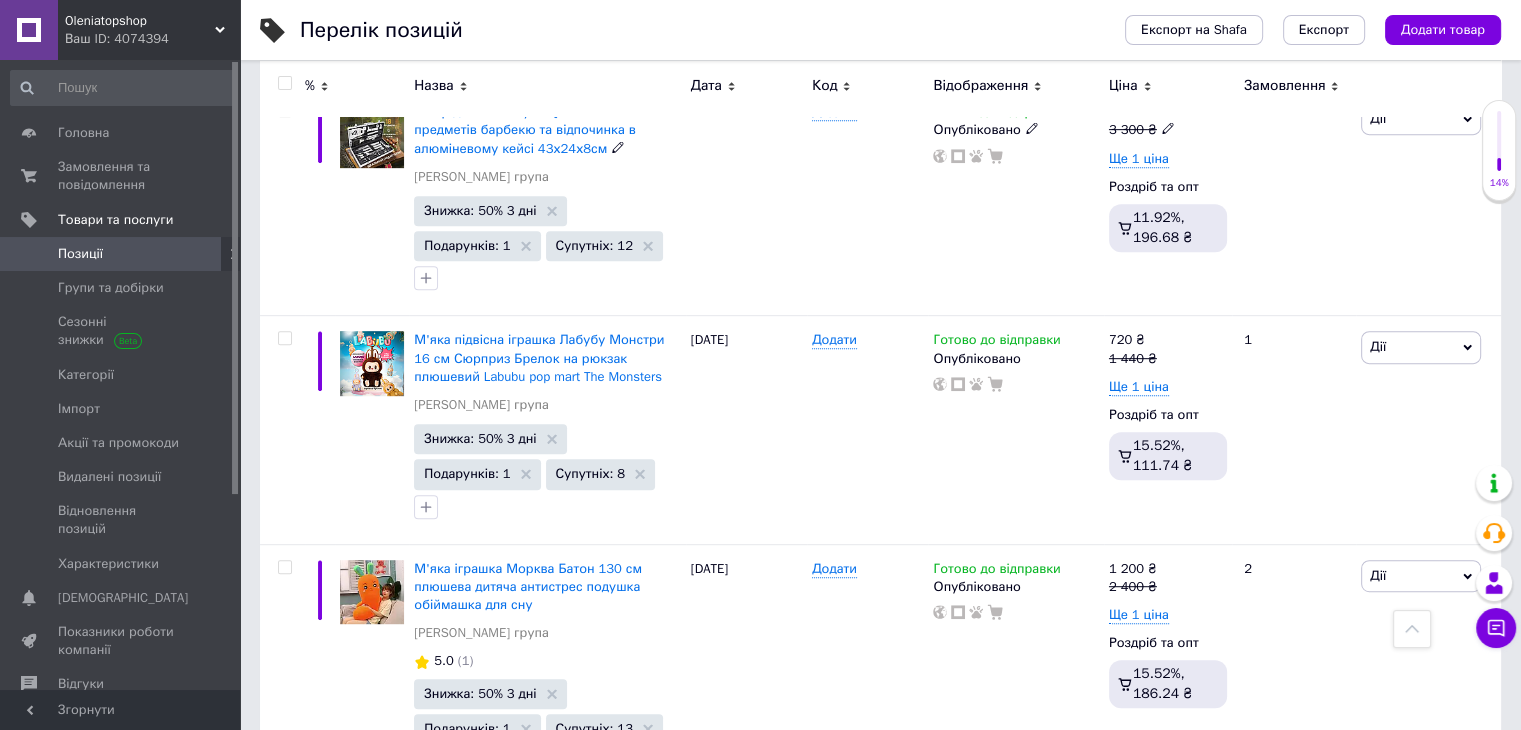 scroll, scrollTop: 965, scrollLeft: 0, axis: vertical 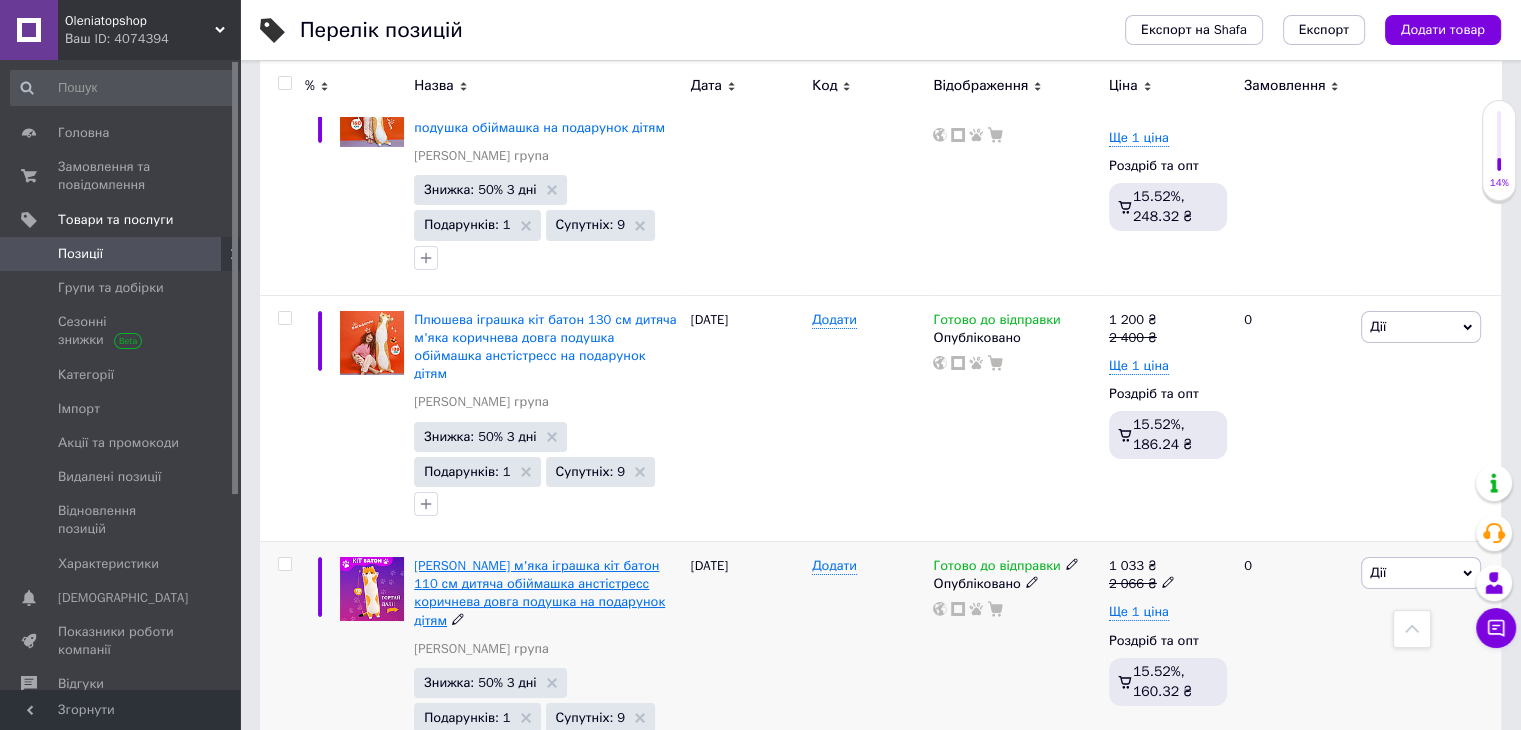 click on "[PERSON_NAME] м'яка іграшка кіт батон 110 см дитяча обіймашка анстістресс коричнева довга подушка на подарунок дітям" at bounding box center (539, 593) 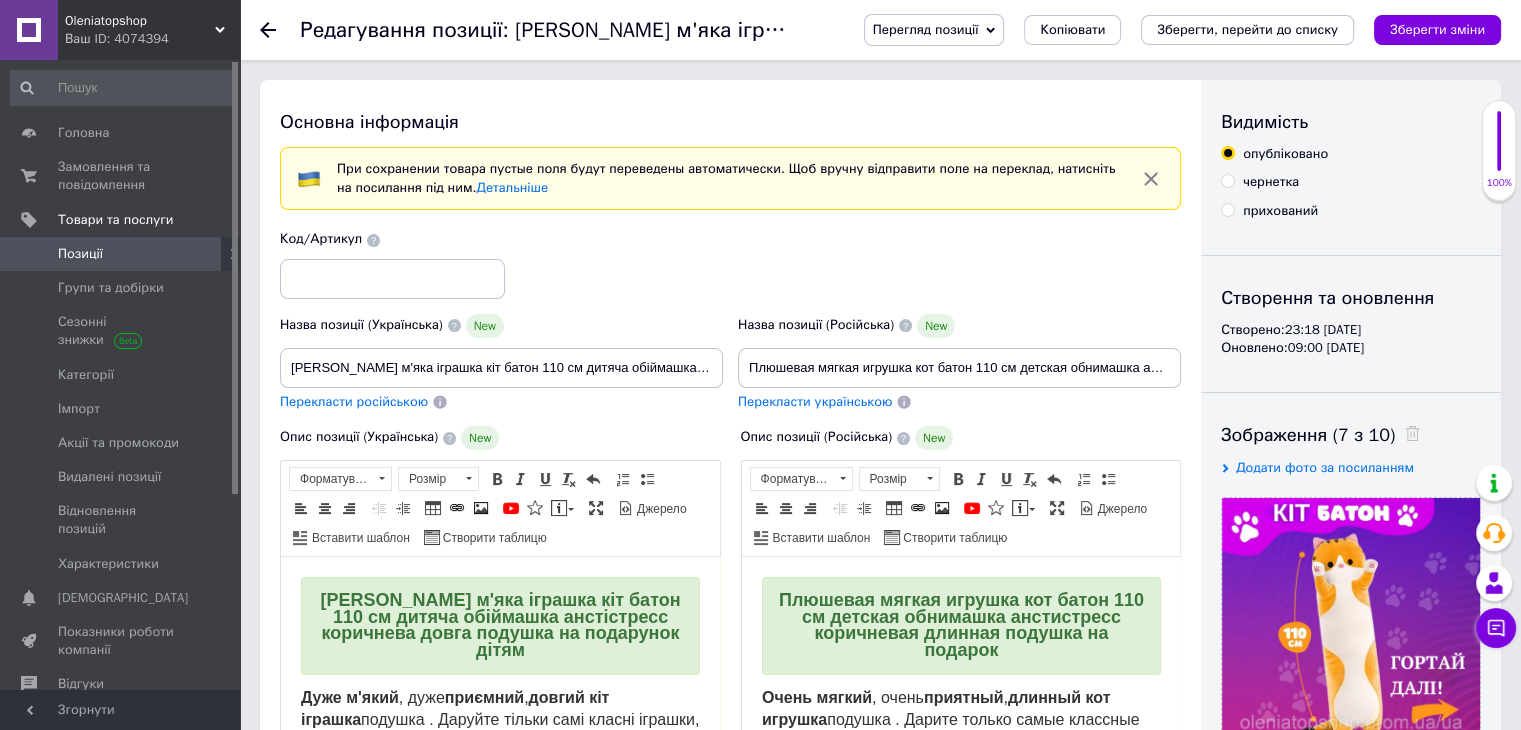 scroll, scrollTop: 0, scrollLeft: 0, axis: both 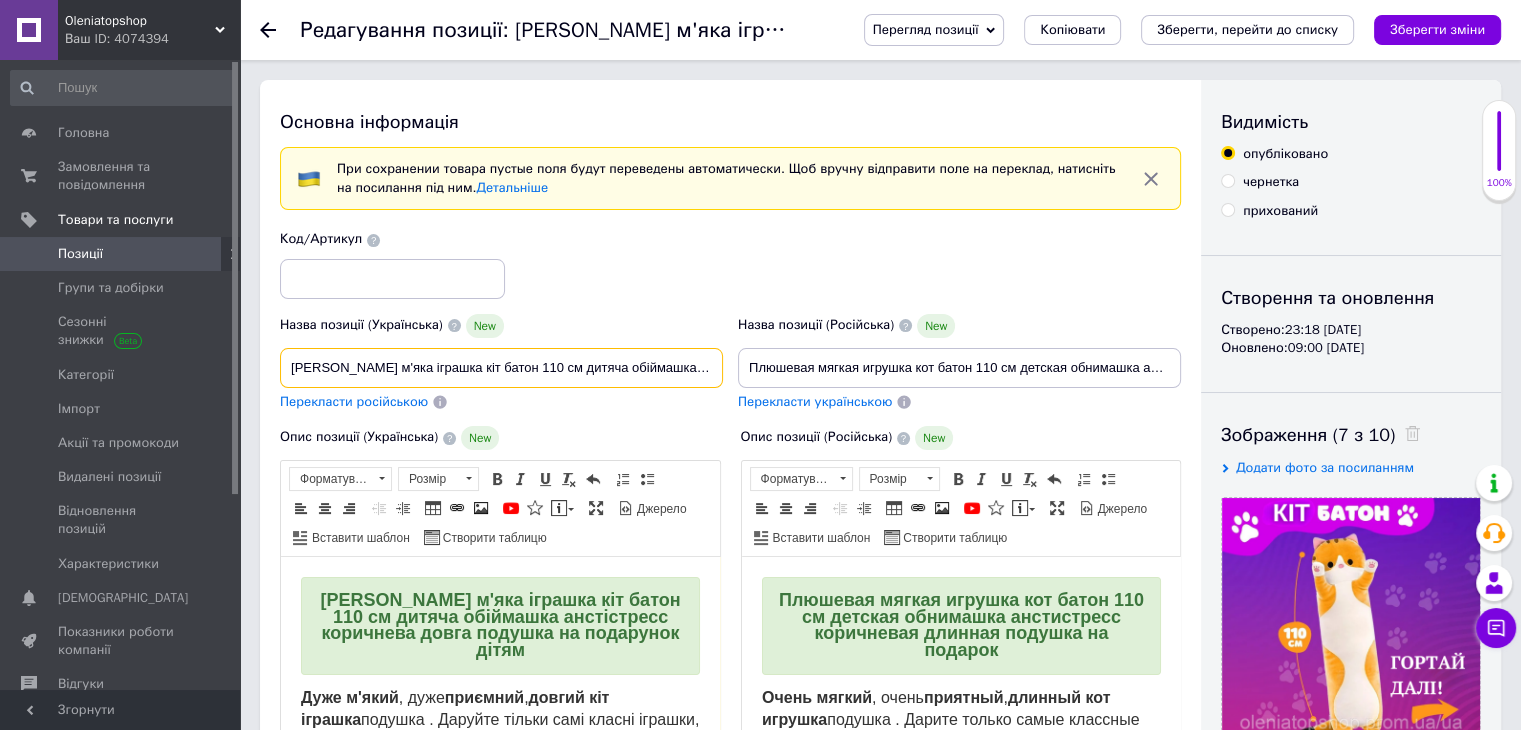 drag, startPoint x: 288, startPoint y: 362, endPoint x: 488, endPoint y: 376, distance: 200.4894 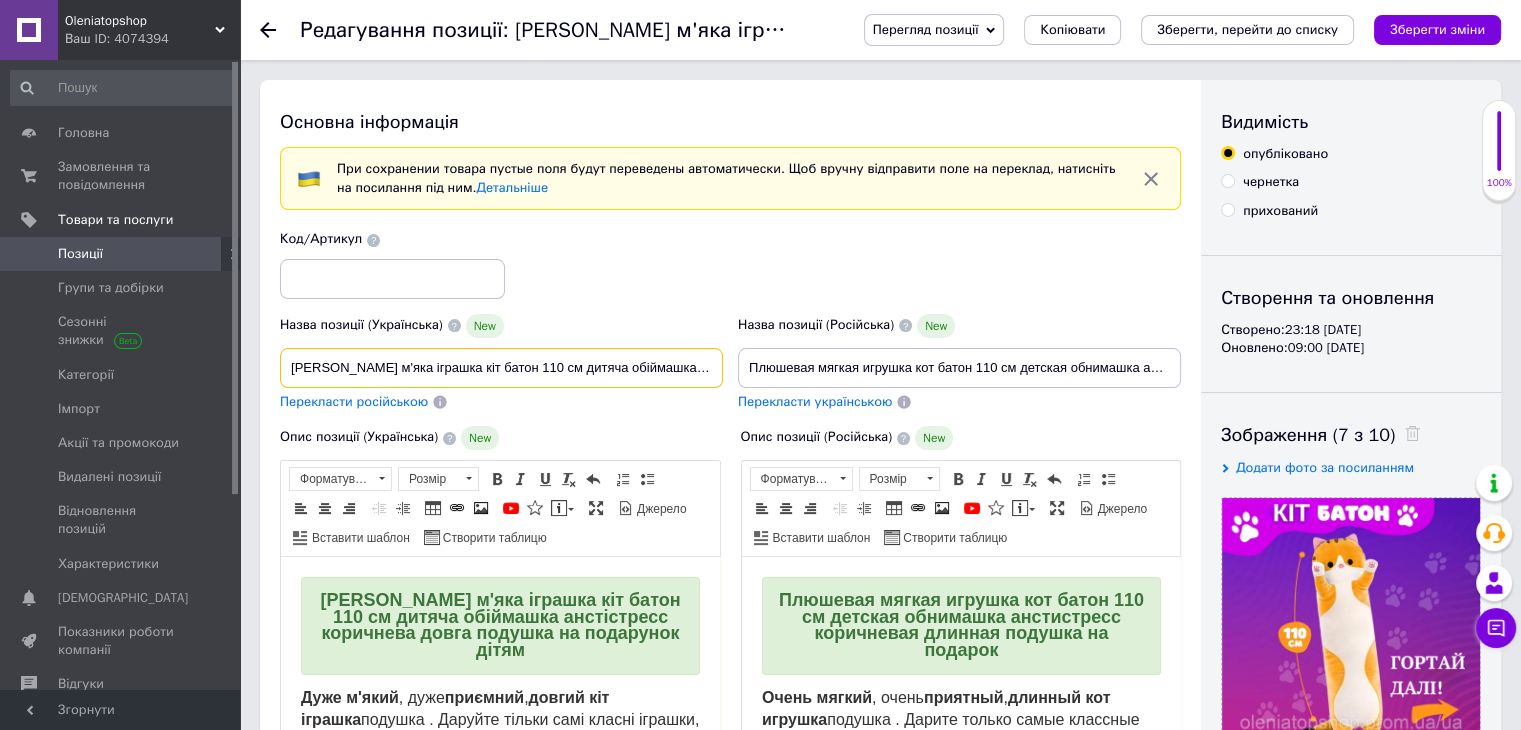 click on "[PERSON_NAME] м'яка іграшка кіт батон 110 см дитяча обіймашка анстістресс коричнева довга подушка на подарунок дітям" at bounding box center [501, 368] 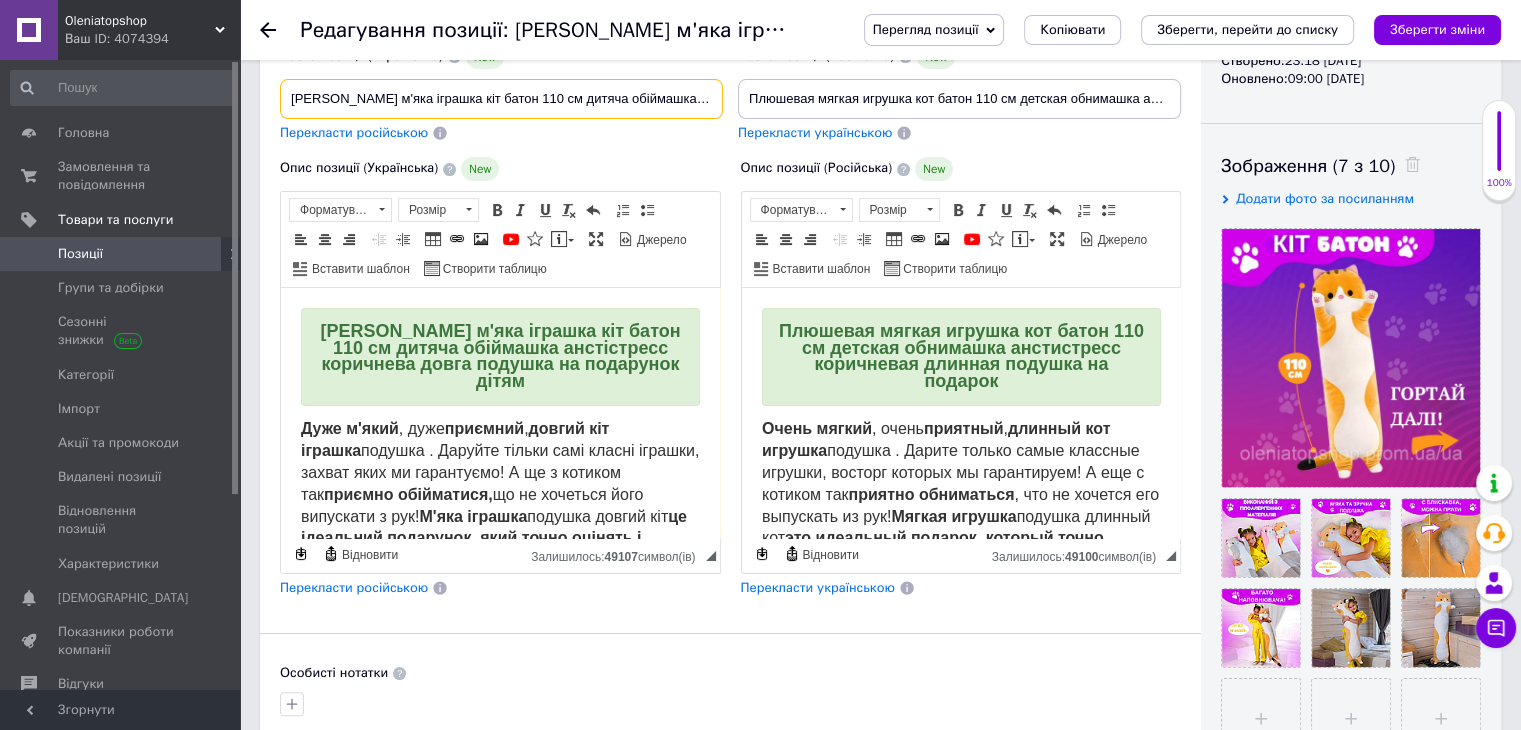 scroll, scrollTop: 300, scrollLeft: 0, axis: vertical 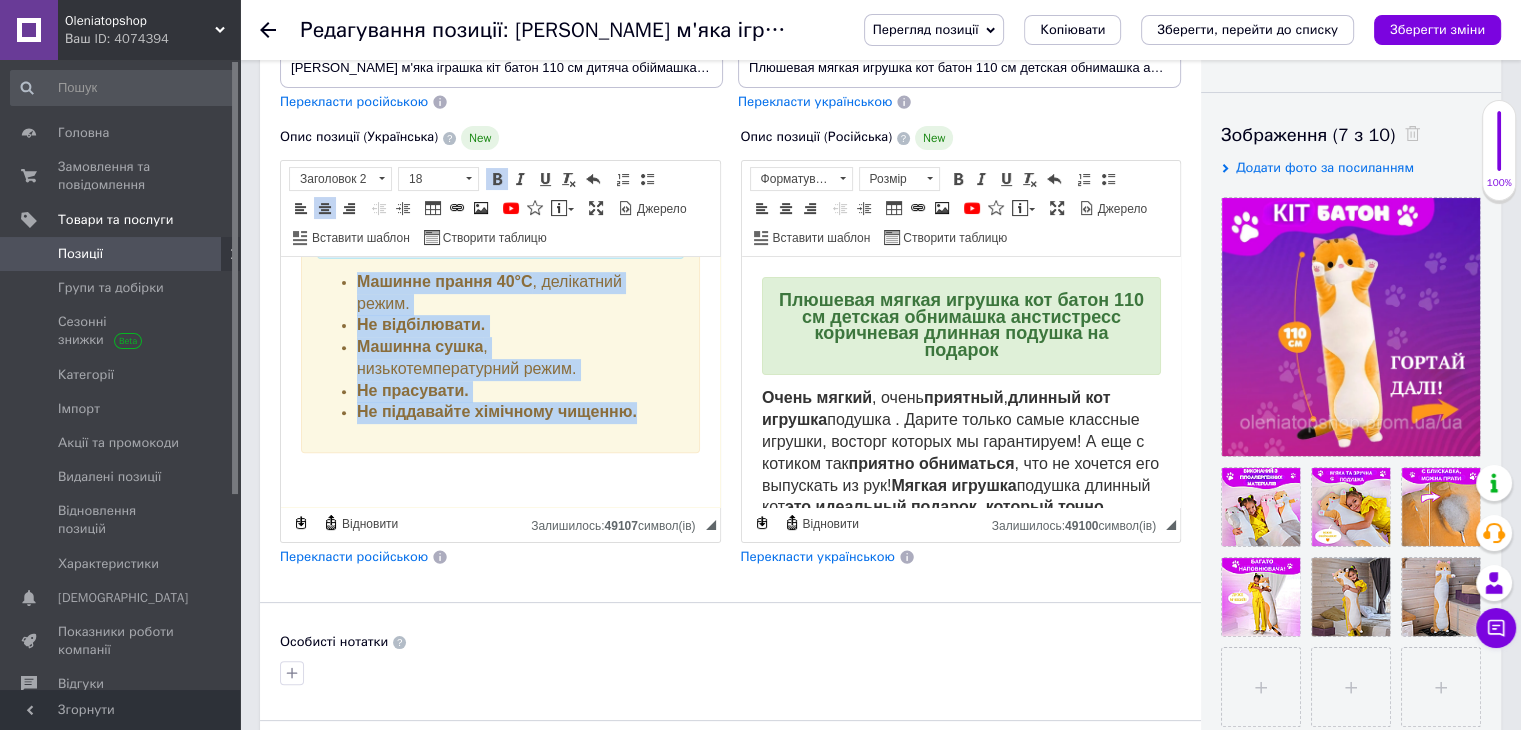 drag, startPoint x: 329, startPoint y: 270, endPoint x: 661, endPoint y: 440, distance: 372.9933 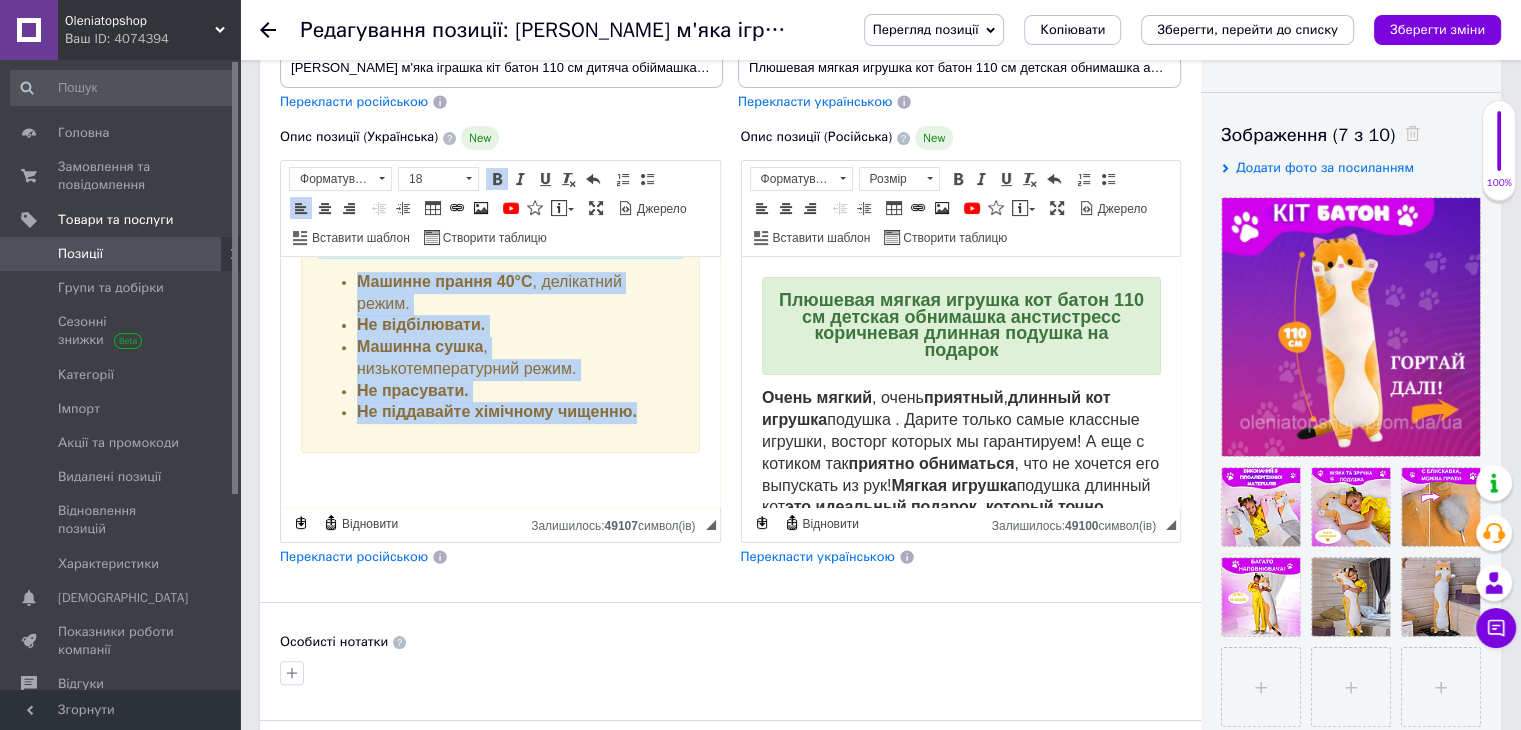 copy on "Особливості: Виготовлений з якісних матеріалів. Немає дрібних деталей , тому підходить навіть маленьким дітям. Можна використовувати як подушку. Приємний на дотик Характеристики: Тип : М'яка іграшка Матеріал : Плюш Вид м'якої іграшки : Кішка Висота іграшки : 110 см Комплектація: М'яка іграшка -подушка Заводська упаковка Інструкція з догляду: Машинне прання 40°С , делікатний режим. Не відбілювати. Машинна сушка , низькотемпературний режим. Не прасувати. Не піддавайте хімічному чищенню." 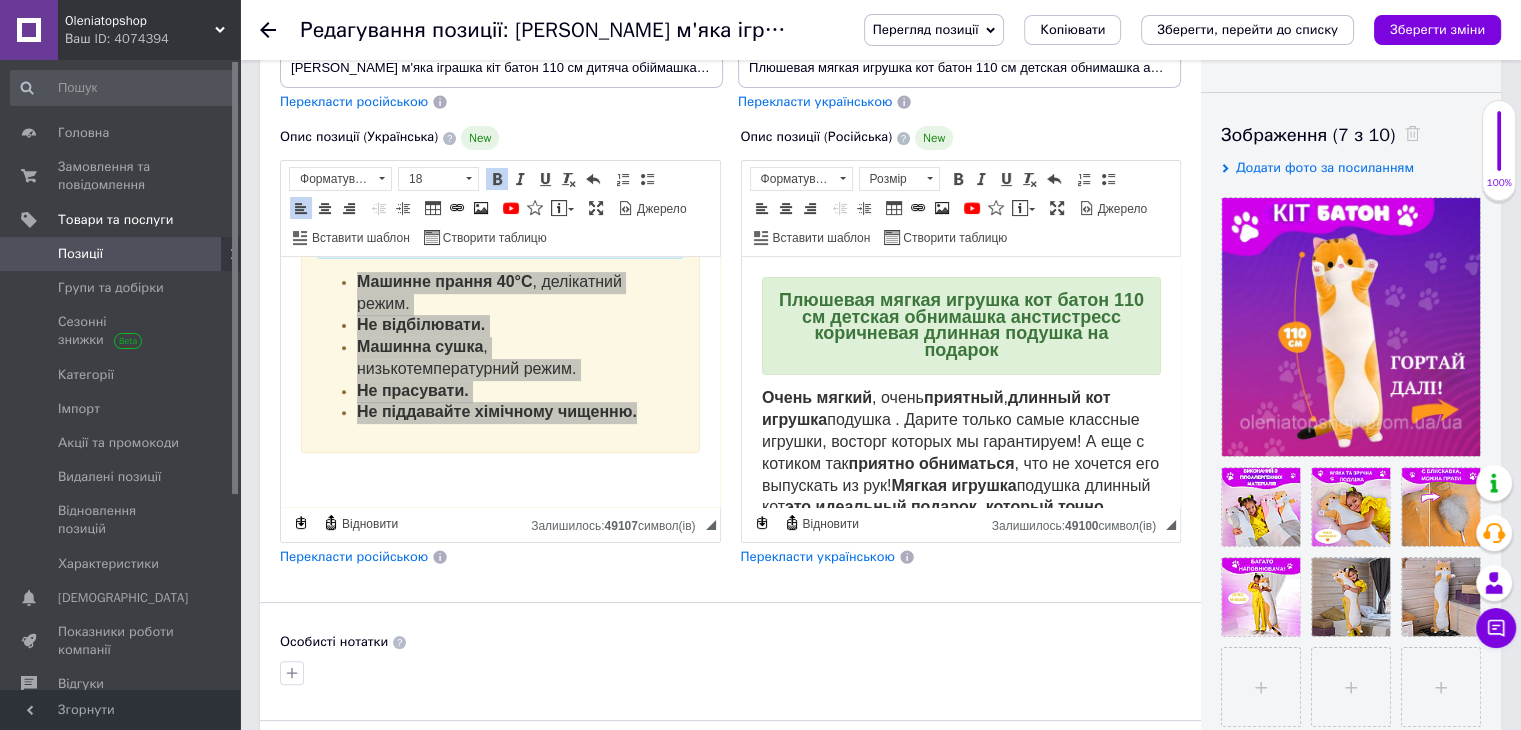 click 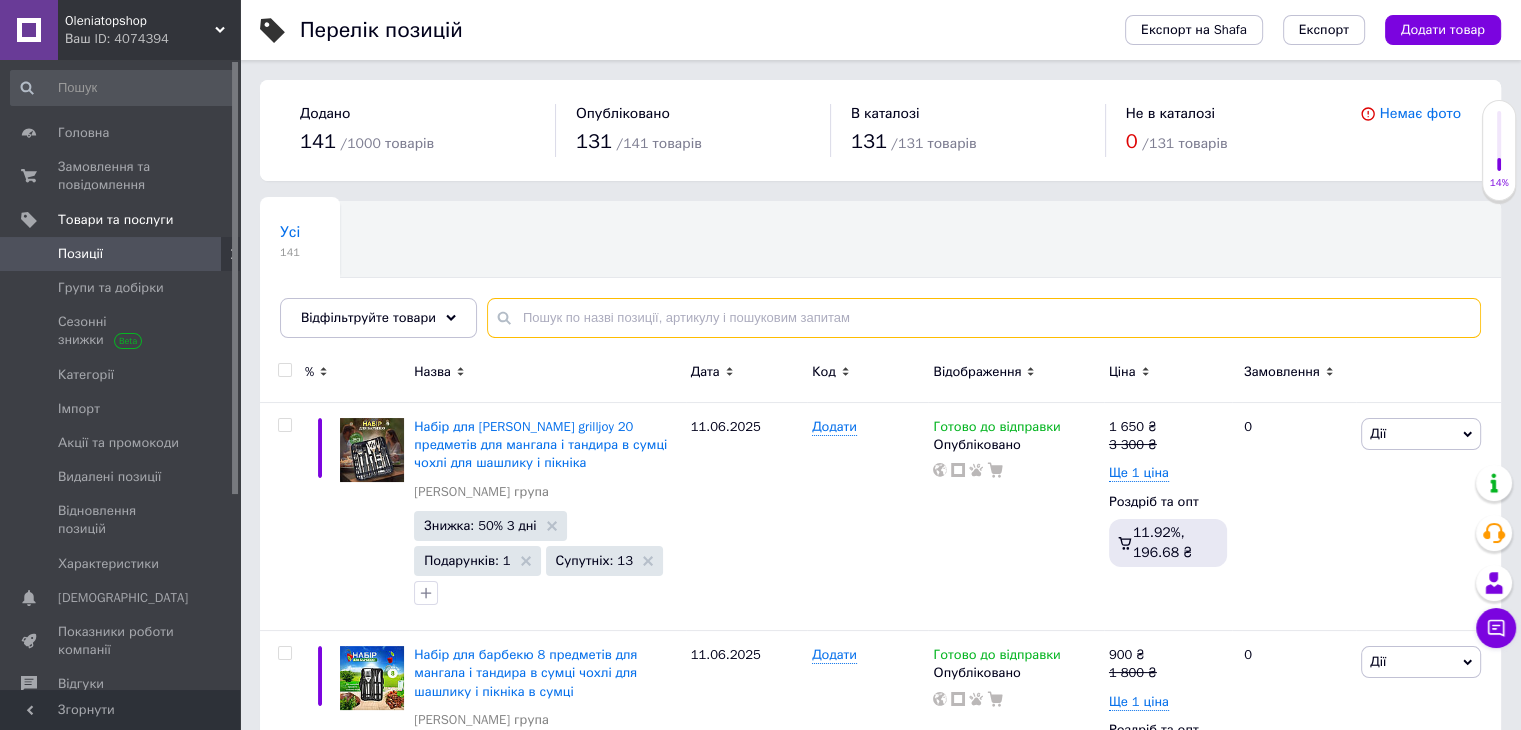 click at bounding box center (984, 318) 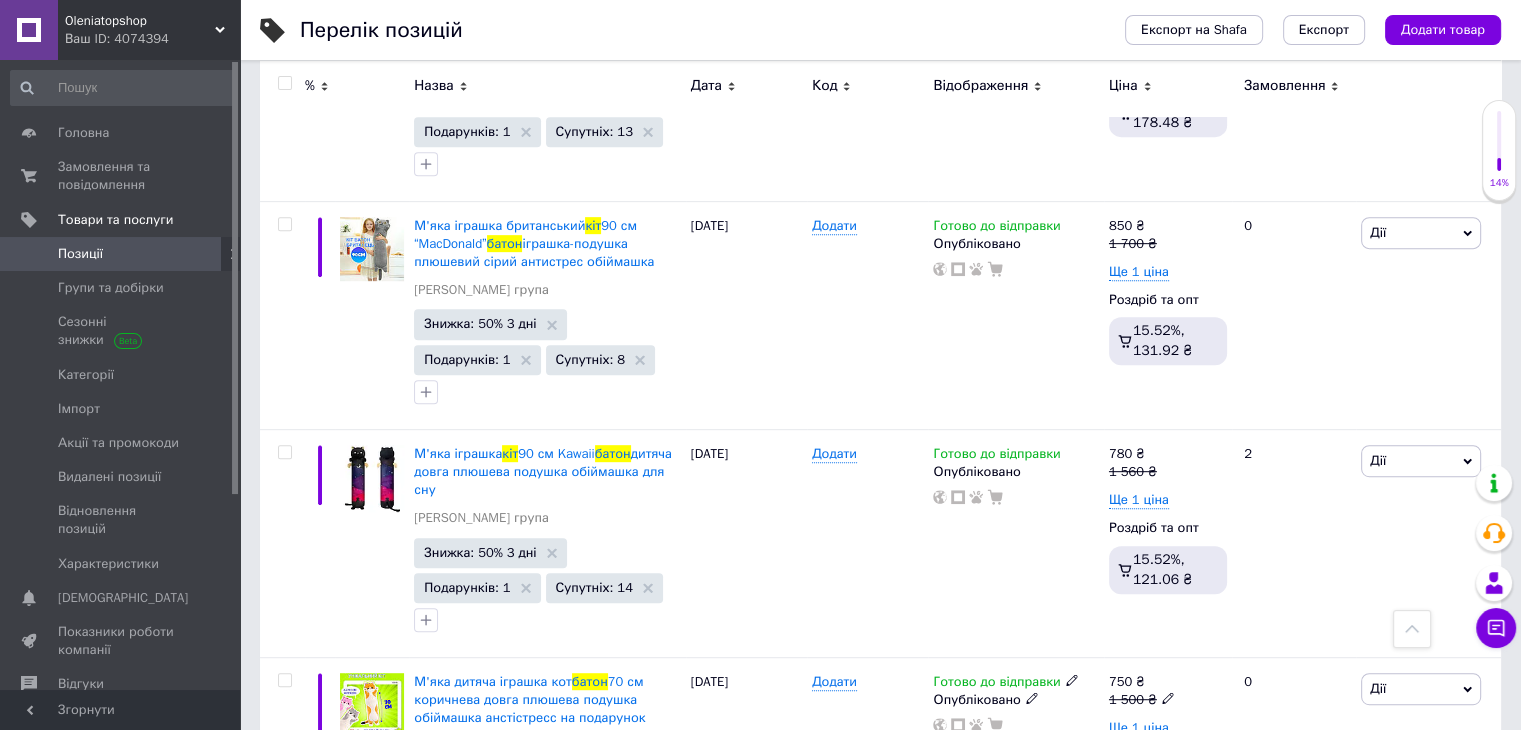 scroll, scrollTop: 8500, scrollLeft: 0, axis: vertical 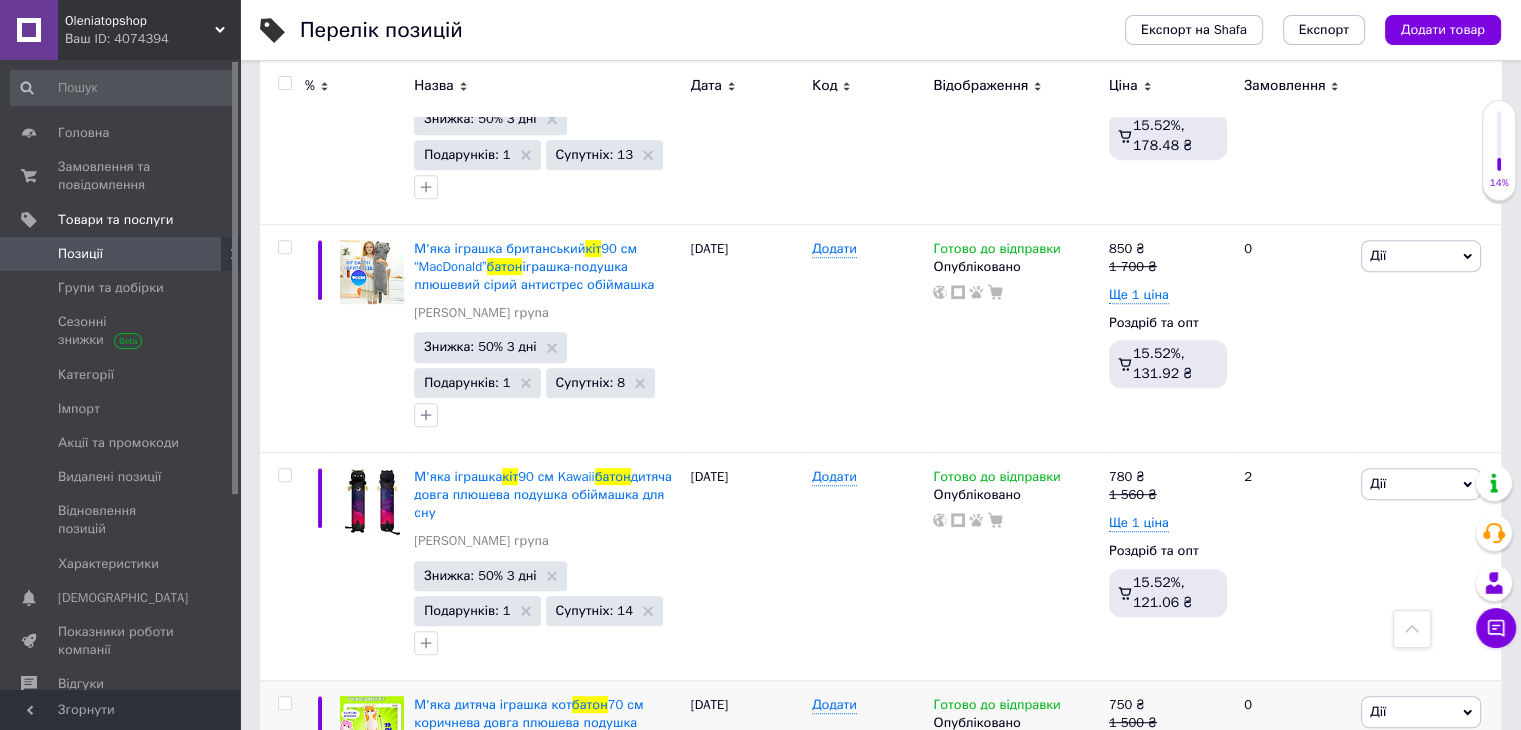 type on "[PERSON_NAME]" 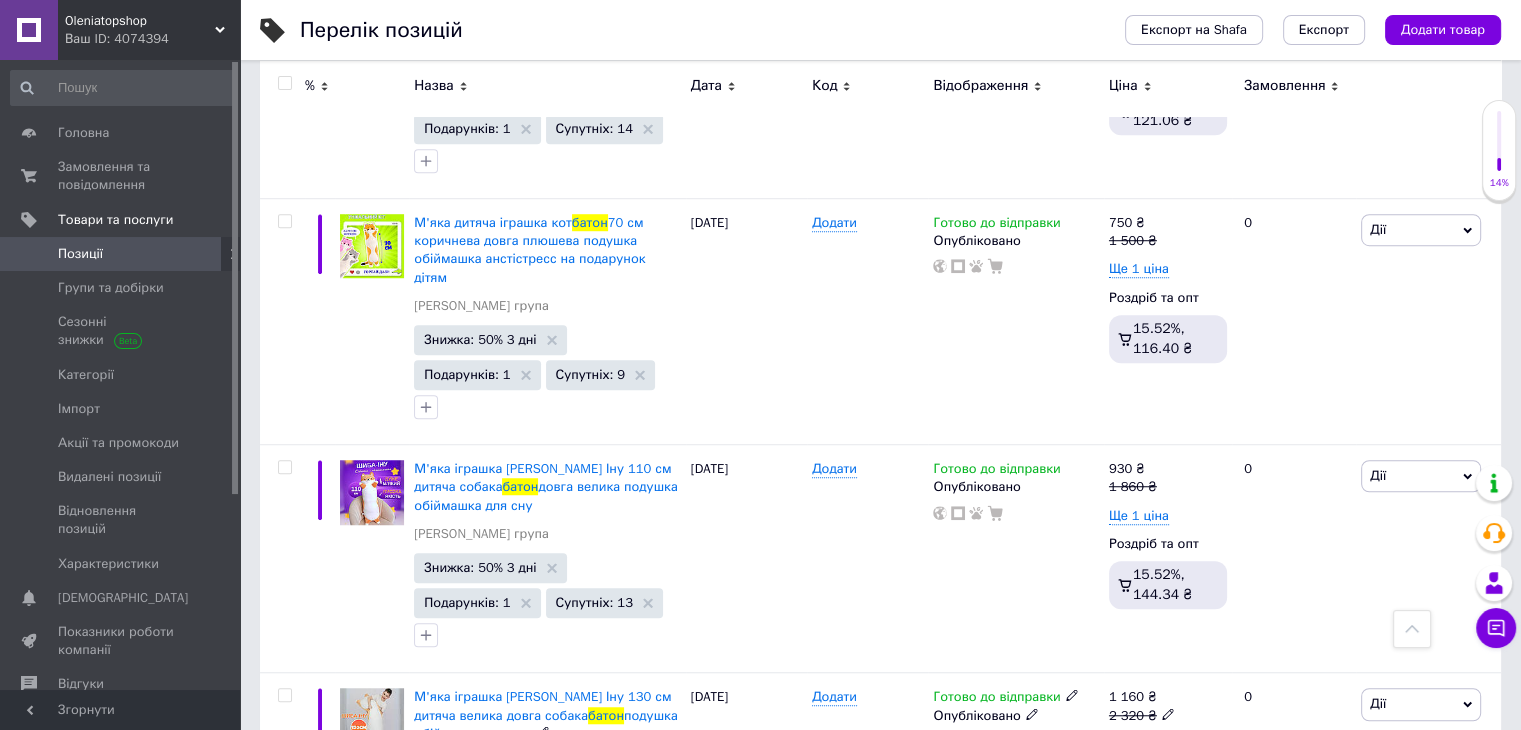 scroll, scrollTop: 8682, scrollLeft: 0, axis: vertical 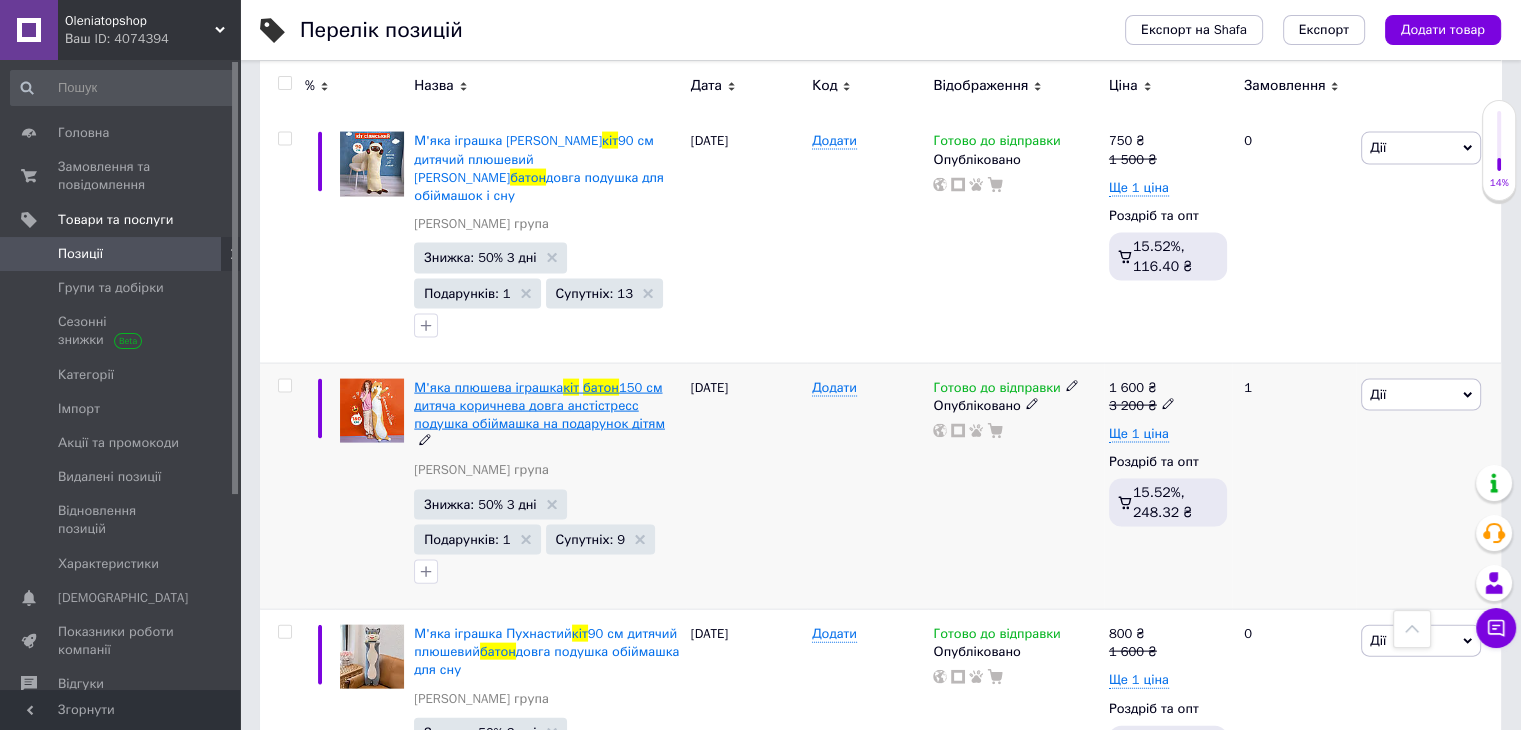 click on "150 см дитяча коричнева довга анстістресс подушка обіймашка на подарунок дітям" at bounding box center [539, 405] 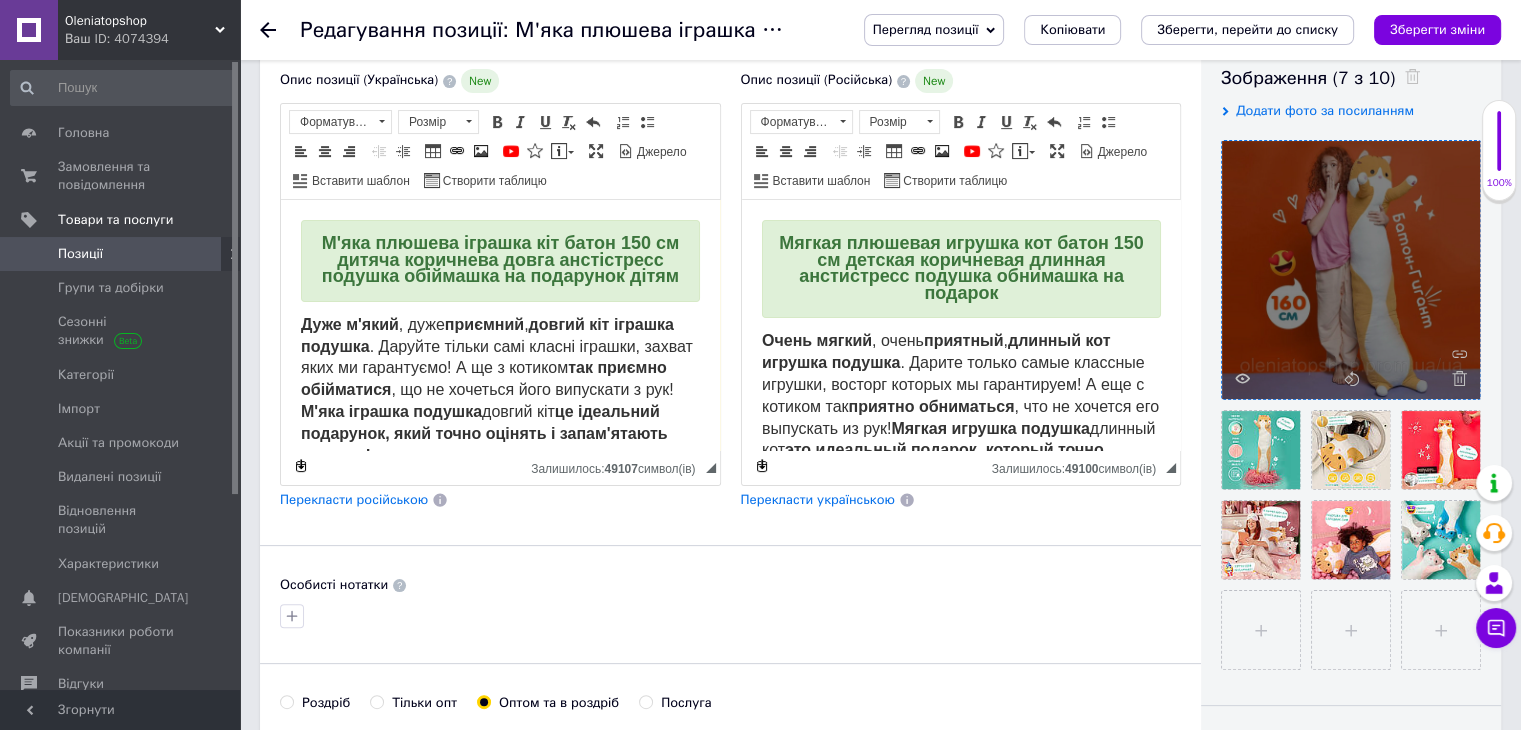 scroll, scrollTop: 400, scrollLeft: 0, axis: vertical 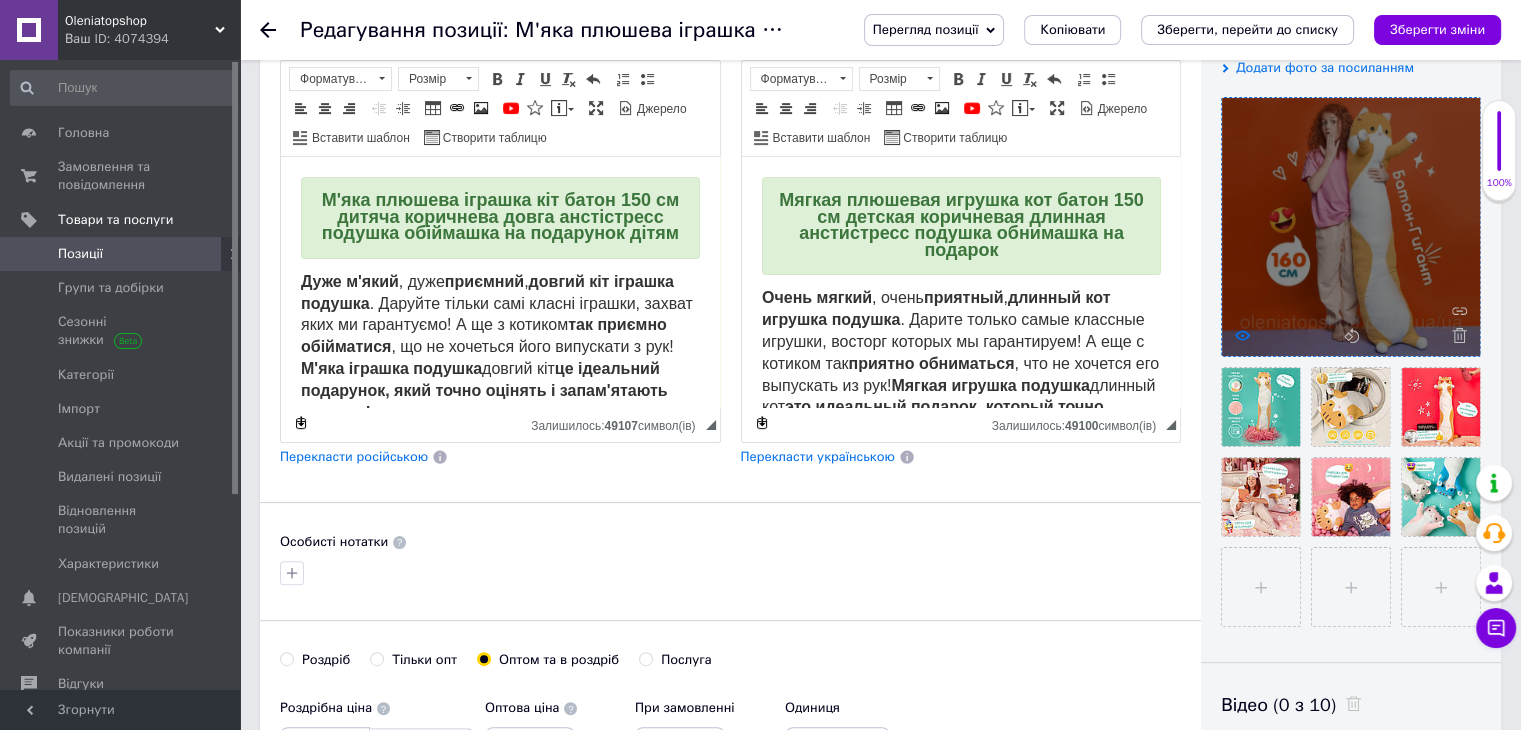 click 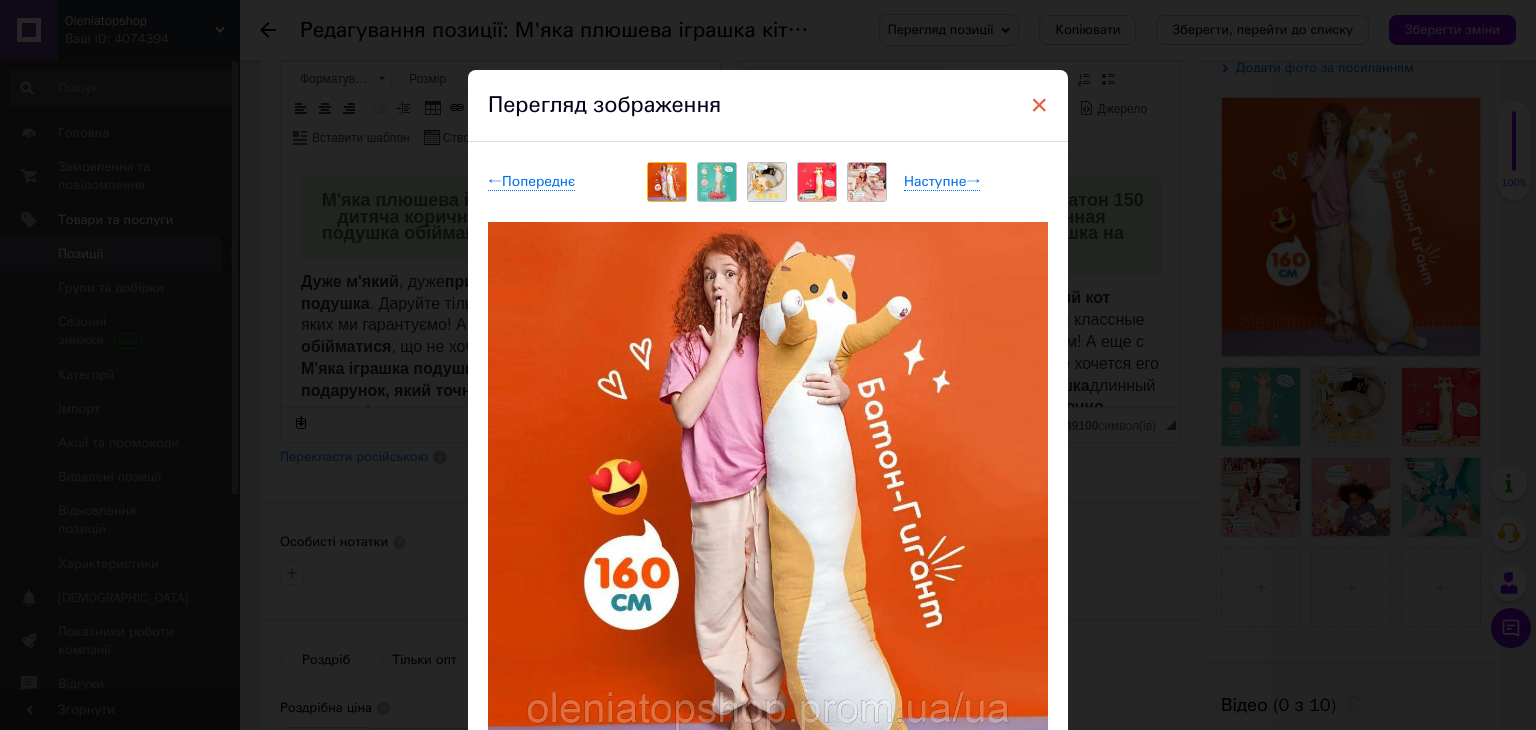 drag, startPoint x: 1040, startPoint y: 105, endPoint x: 409, endPoint y: 12, distance: 637.8166 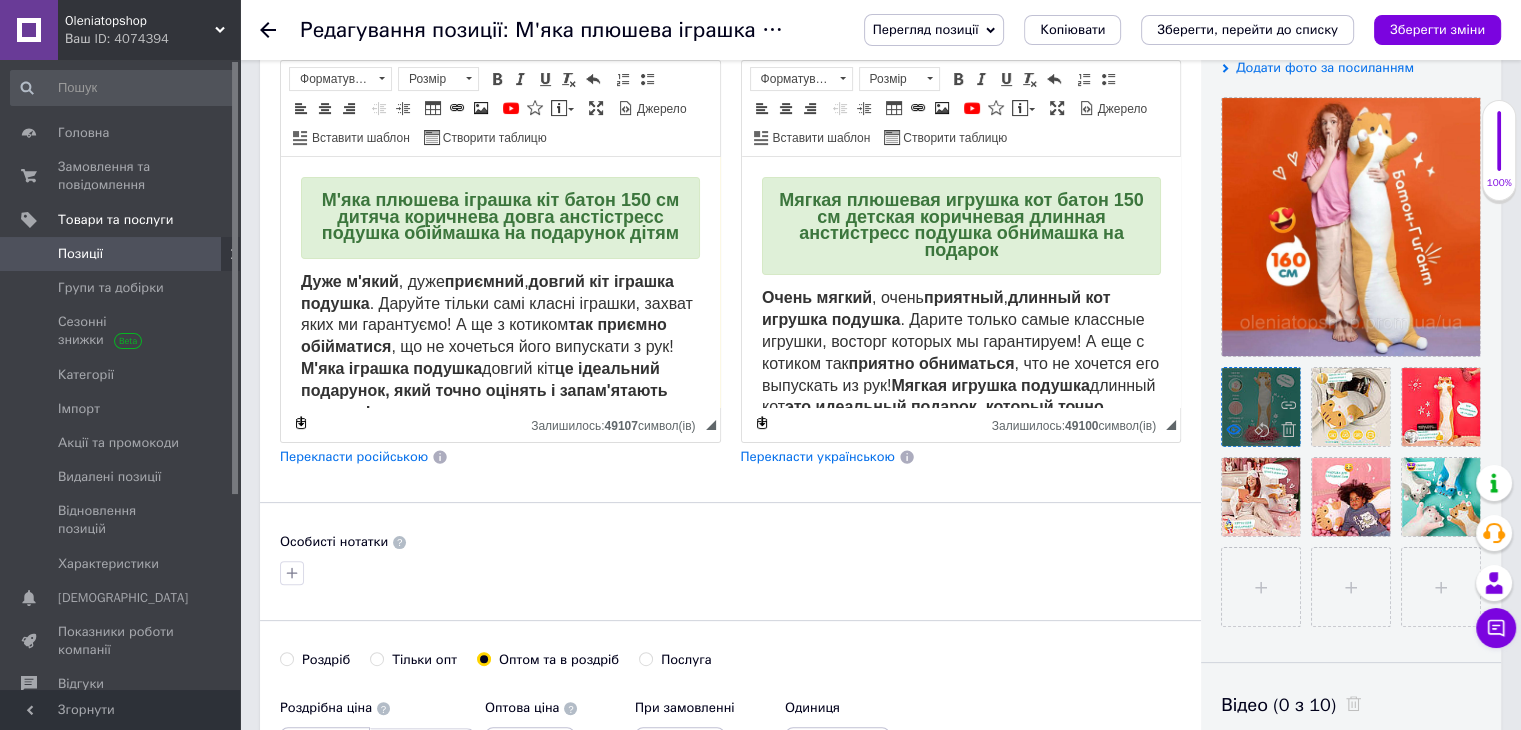 click 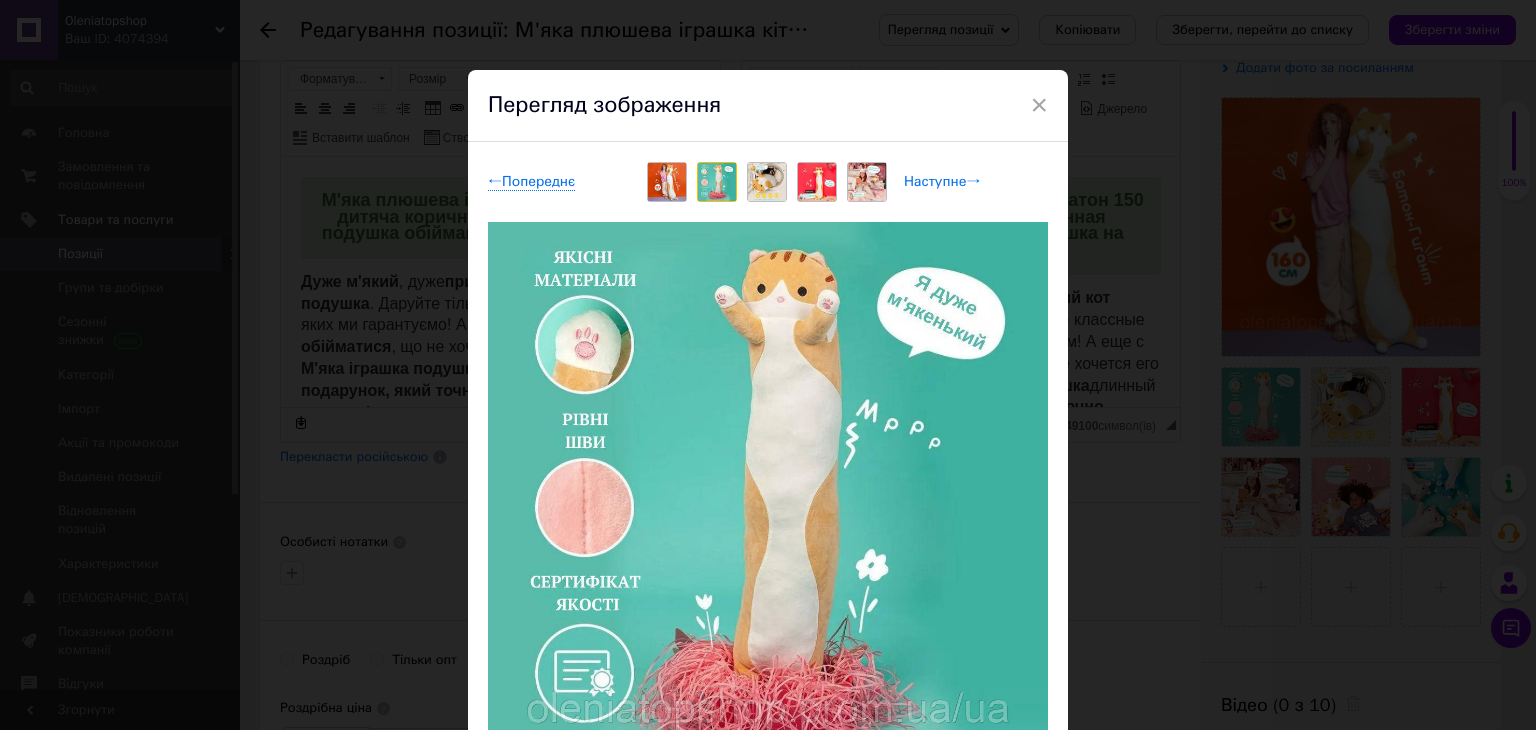 click on "Наступне →" at bounding box center [942, 182] 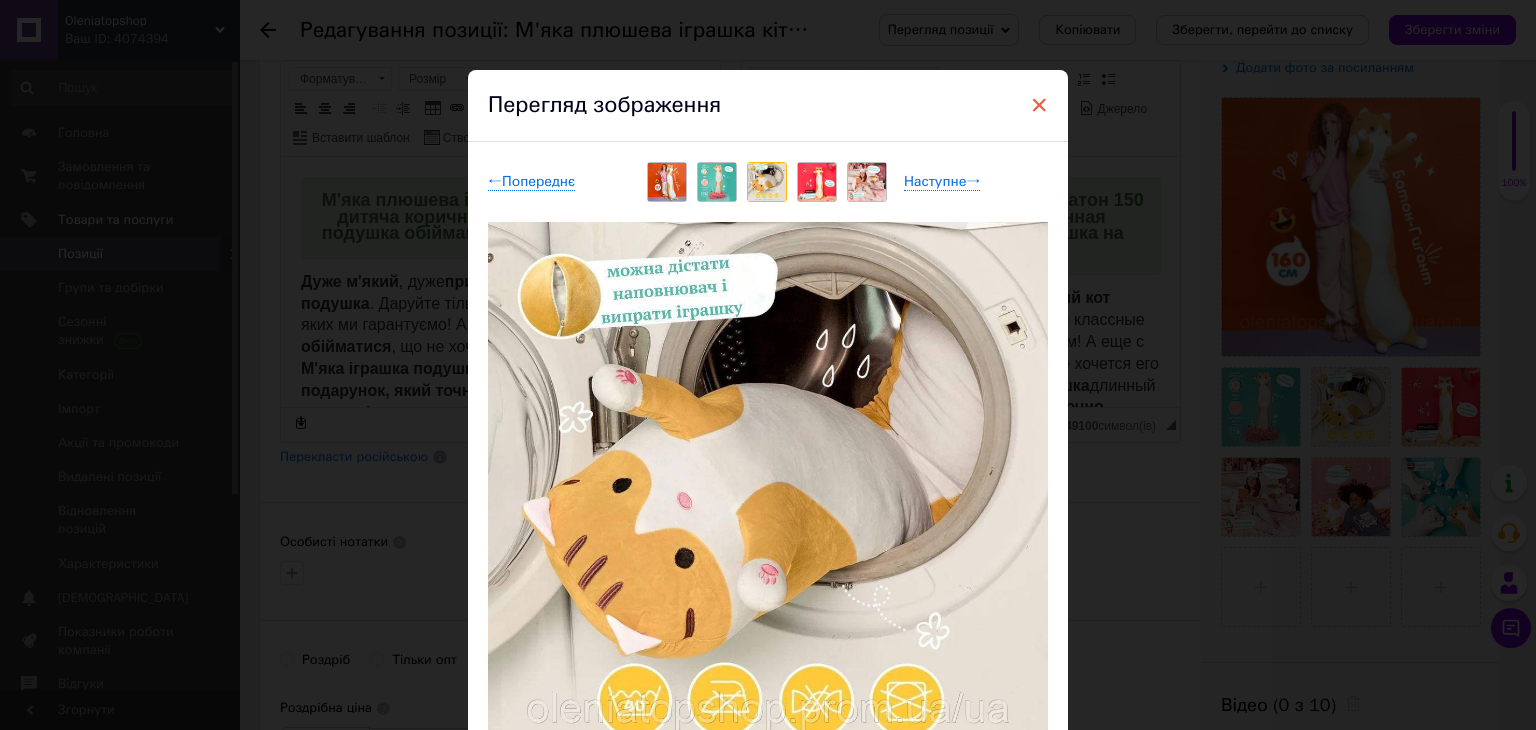 click on "×" at bounding box center (1039, 105) 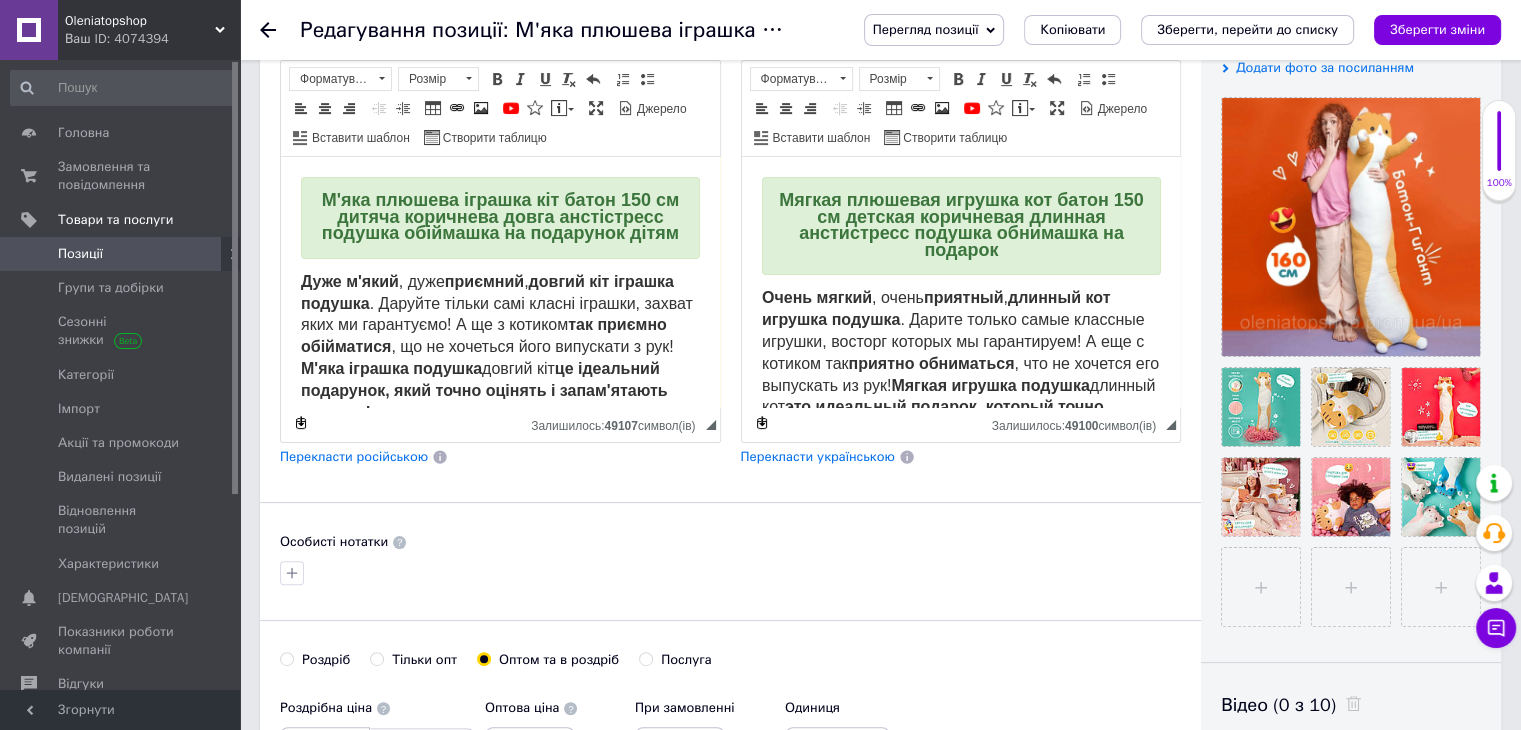 click 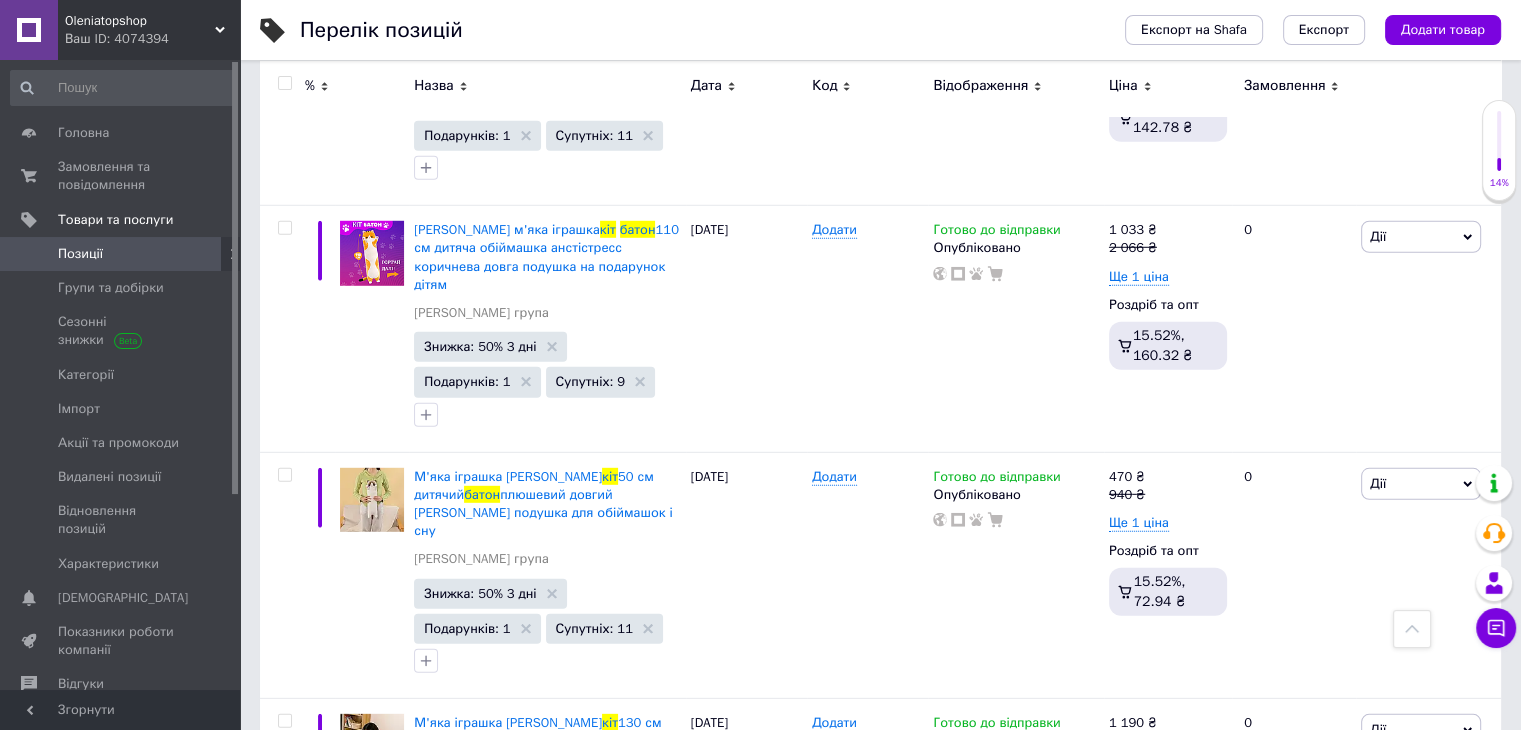 scroll, scrollTop: 5700, scrollLeft: 0, axis: vertical 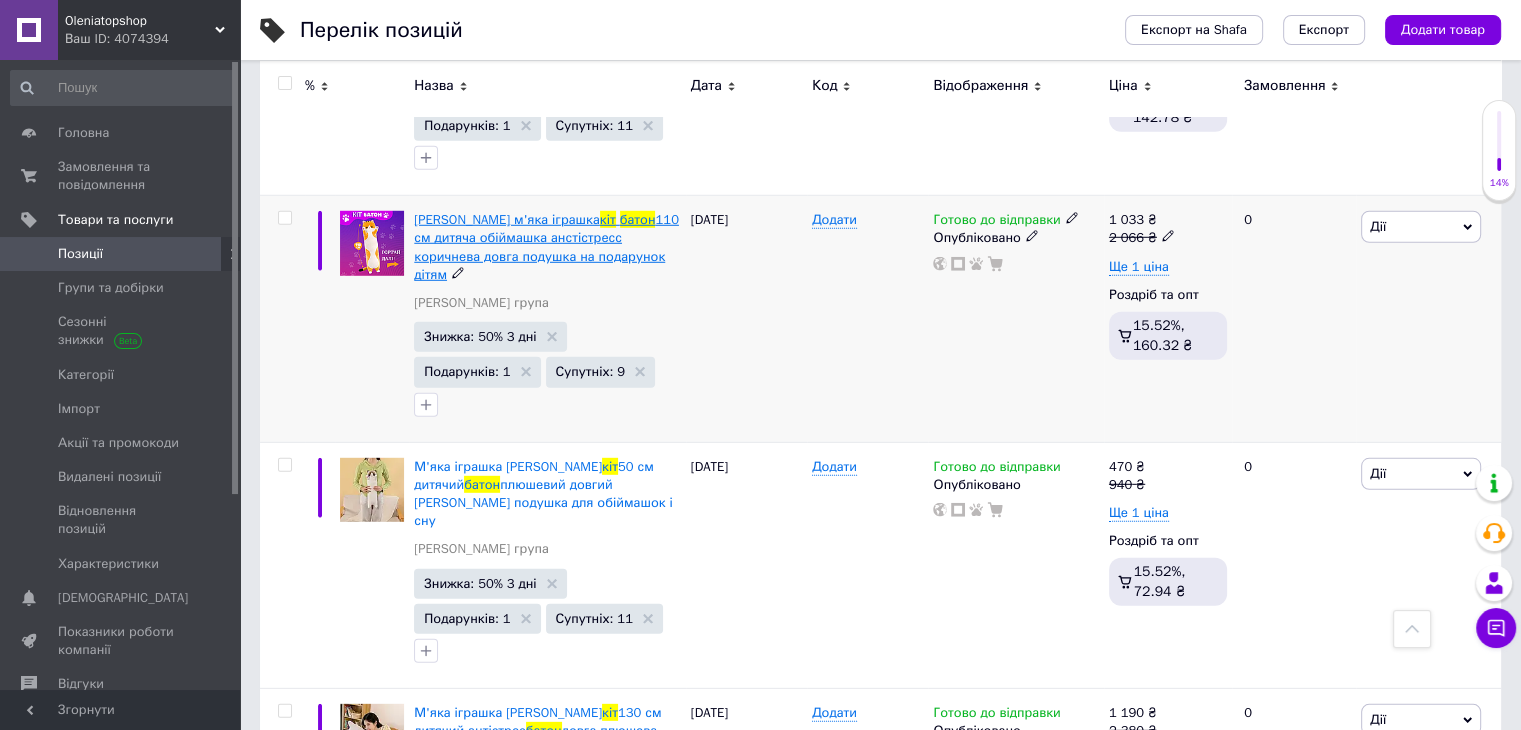 click on "[PERSON_NAME] м'яка іграшка" at bounding box center (507, 219) 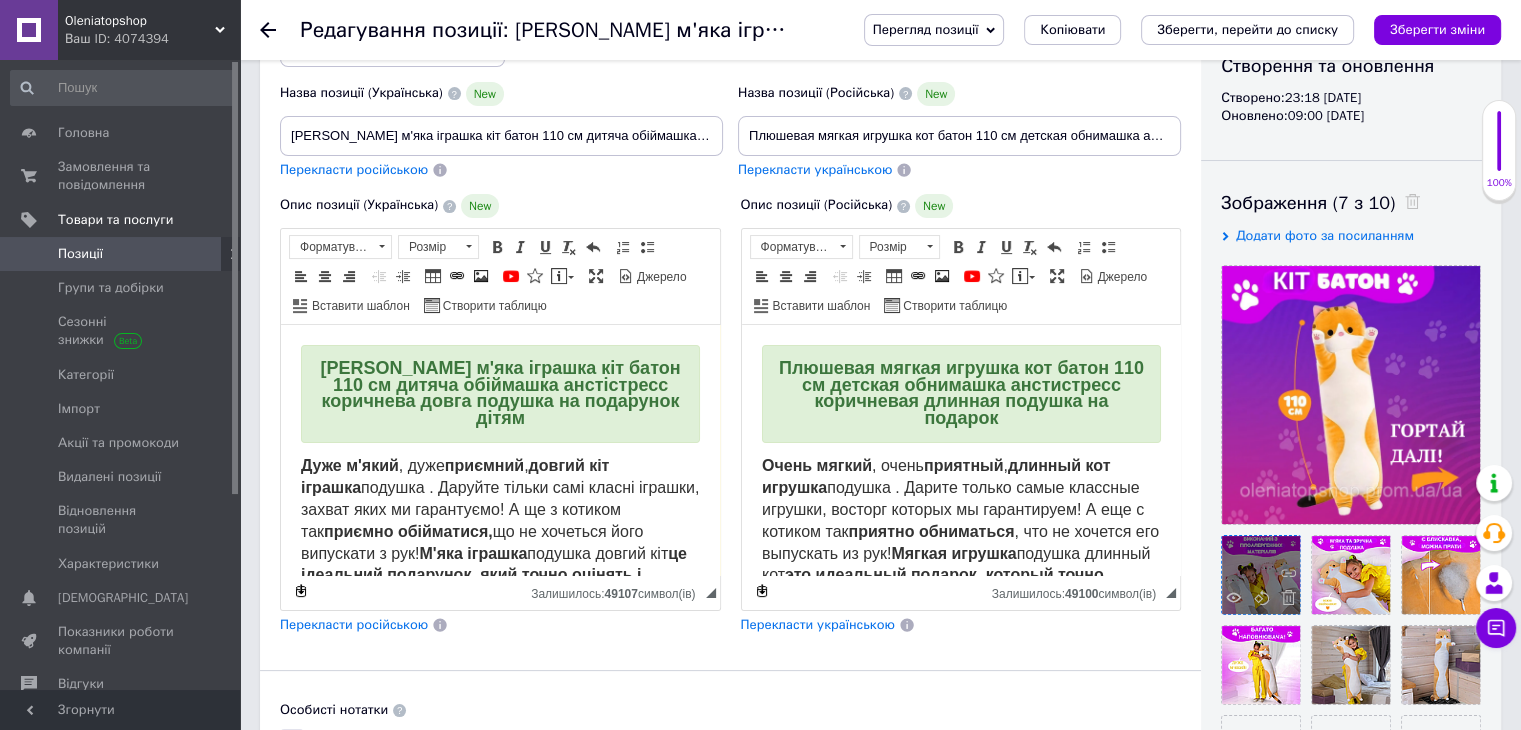 scroll, scrollTop: 400, scrollLeft: 0, axis: vertical 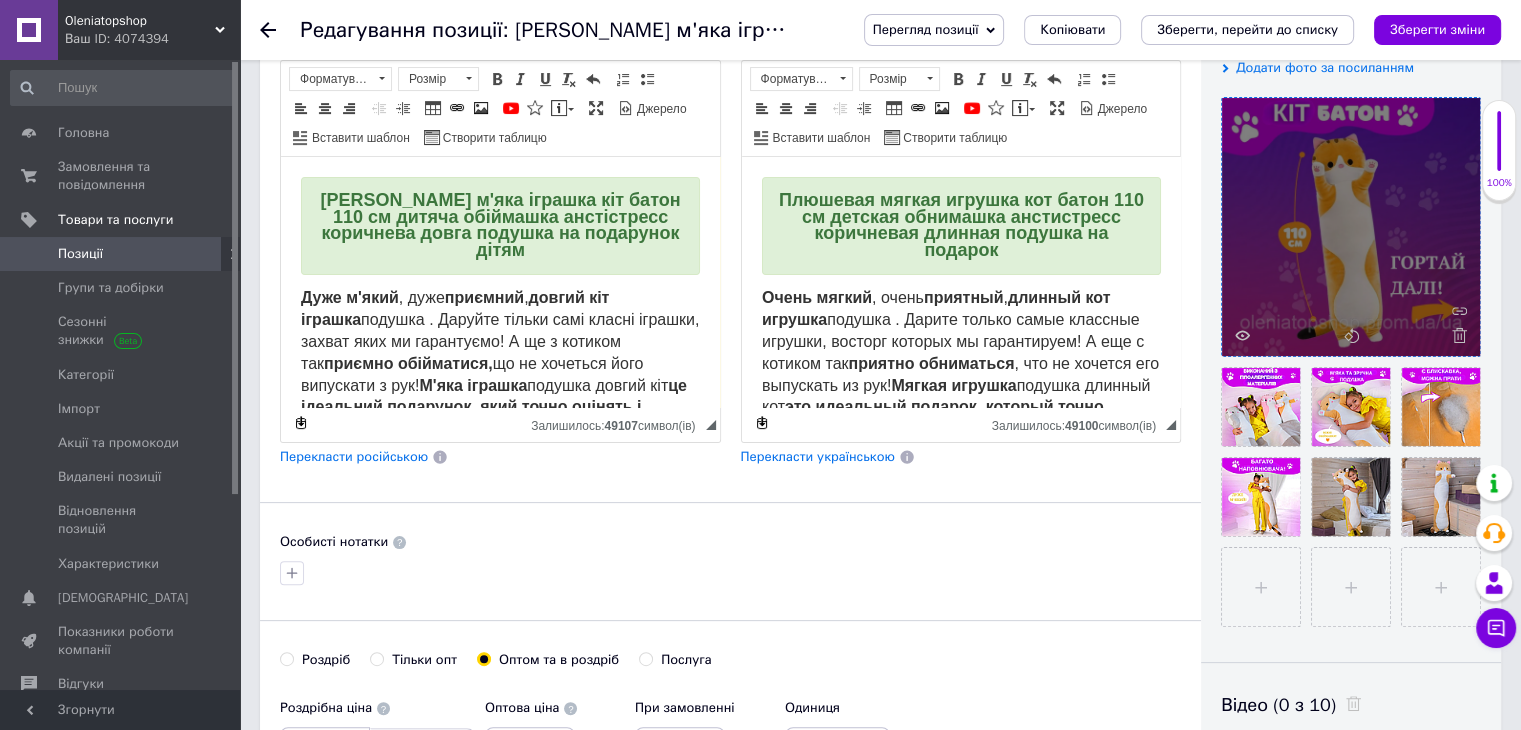 click at bounding box center (1351, 227) 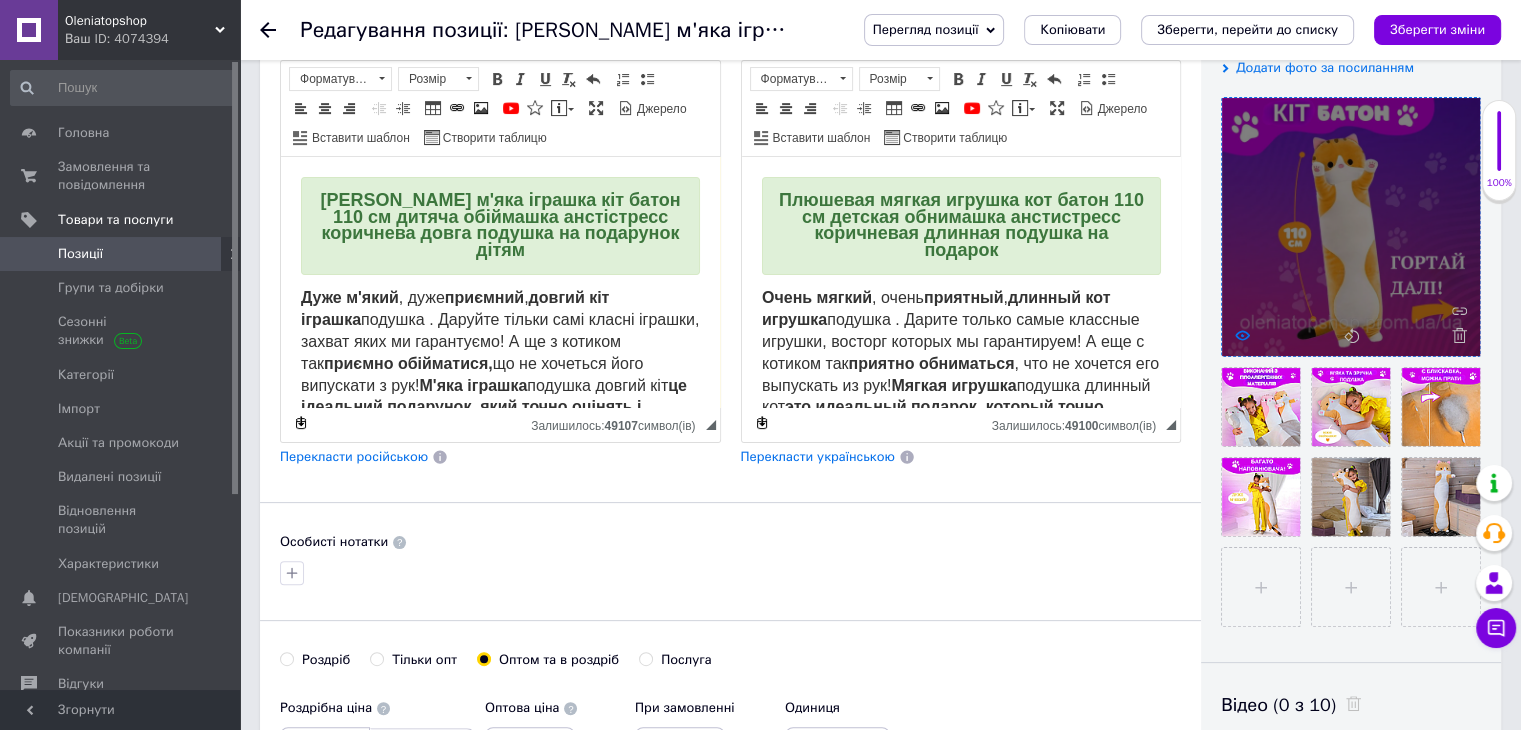 click 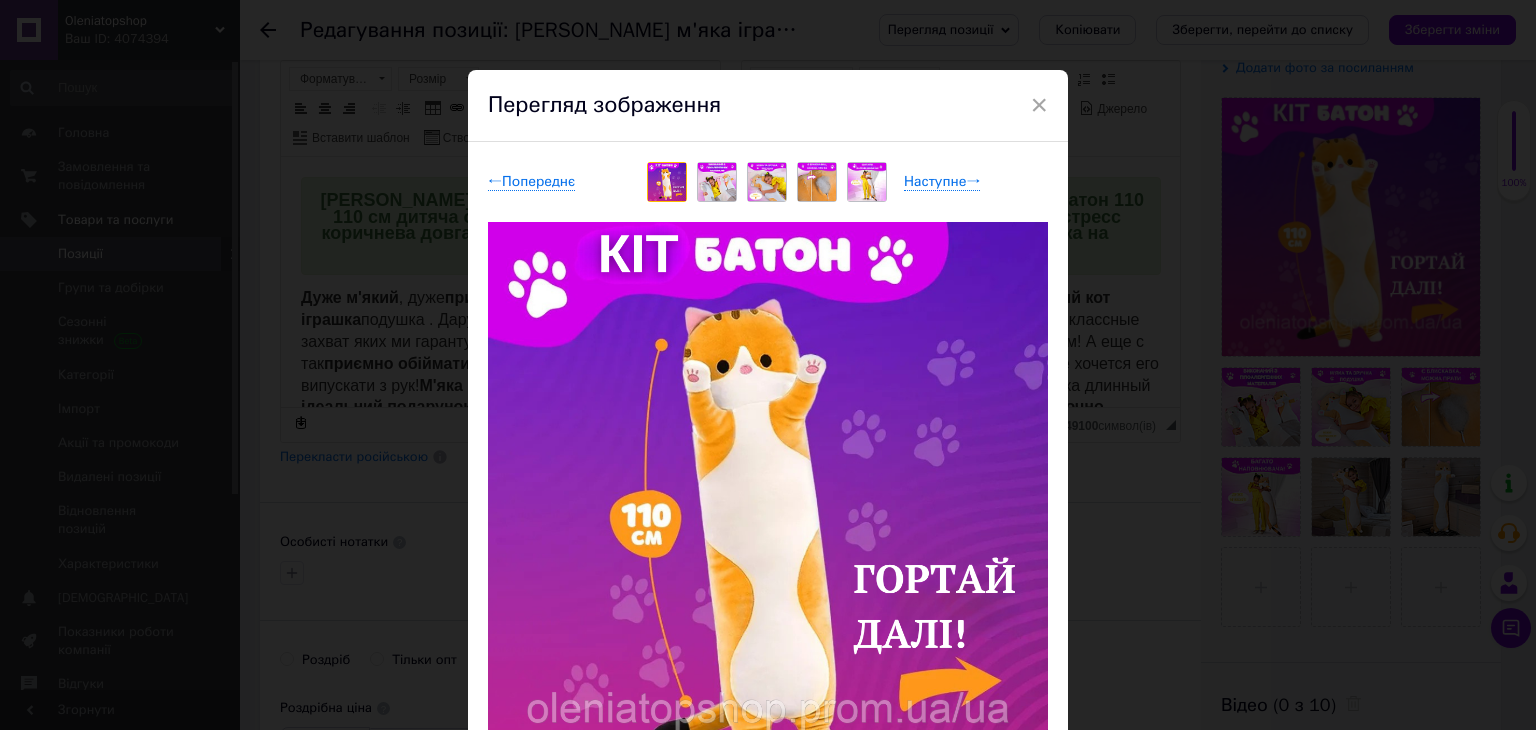 click on "Перегляд зображення" at bounding box center [768, 106] 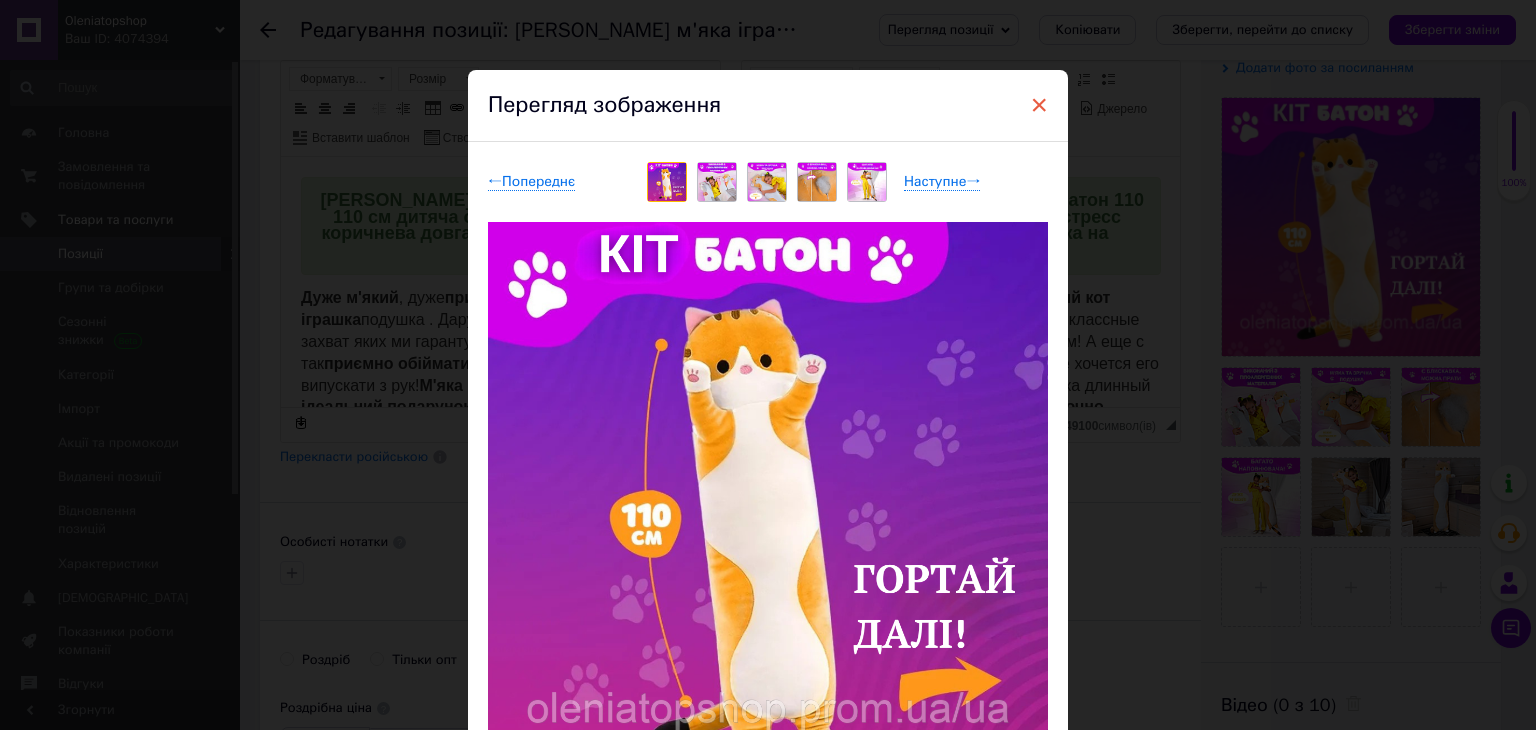 click on "×" at bounding box center (1039, 105) 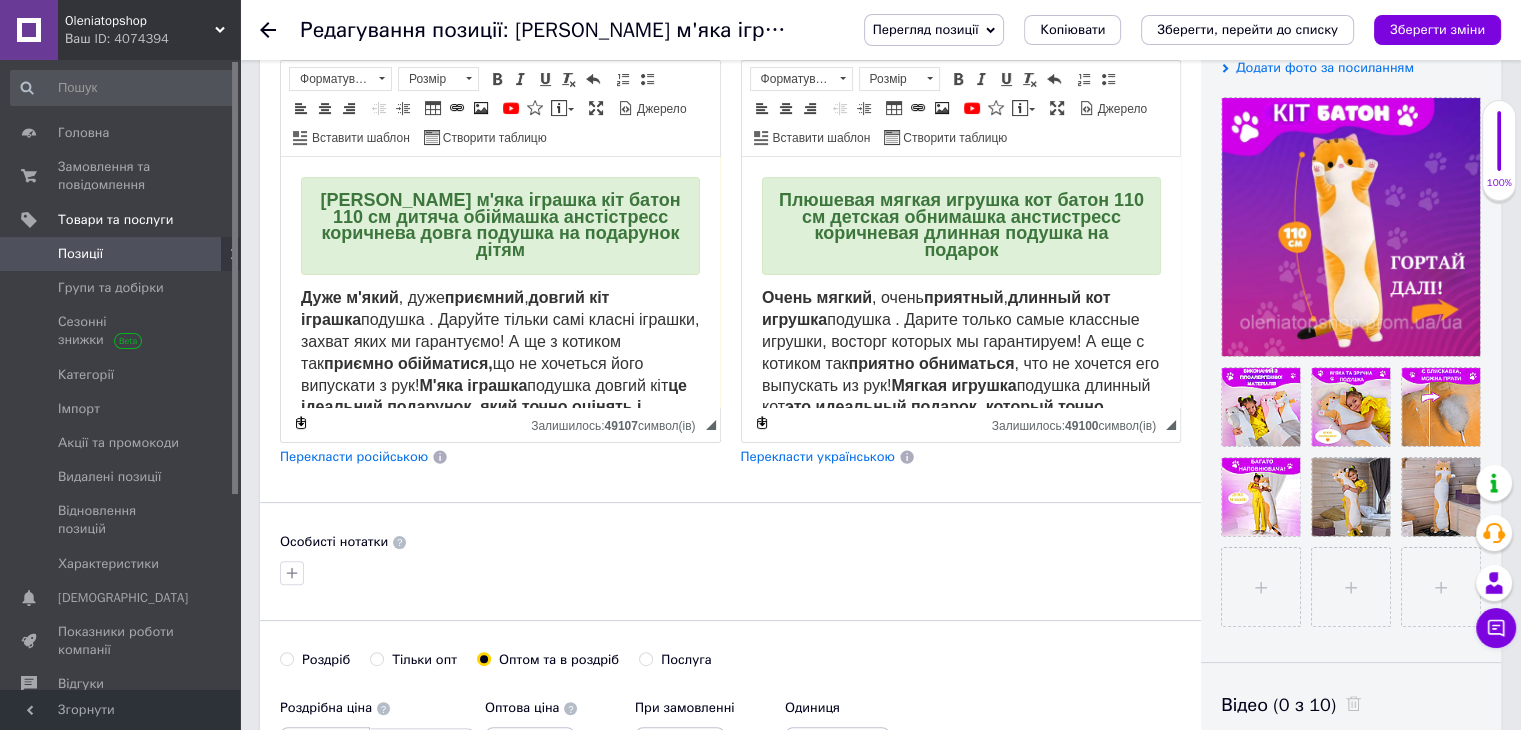 click on "Редагування позиції: Плюшева м'яка іграшка [PERSON_NAME] 110 см дитяча обіймашка анстістресс коричнева довга подушка на подарунок дітям Перегляд позиції Зберегти та переглянути на сайті Зберегти та переглянути на маркетплейсі [DOMAIN_NAME] Копіювати Зберегти, перейти до списку Зберегти зміни" at bounding box center [880, 30] 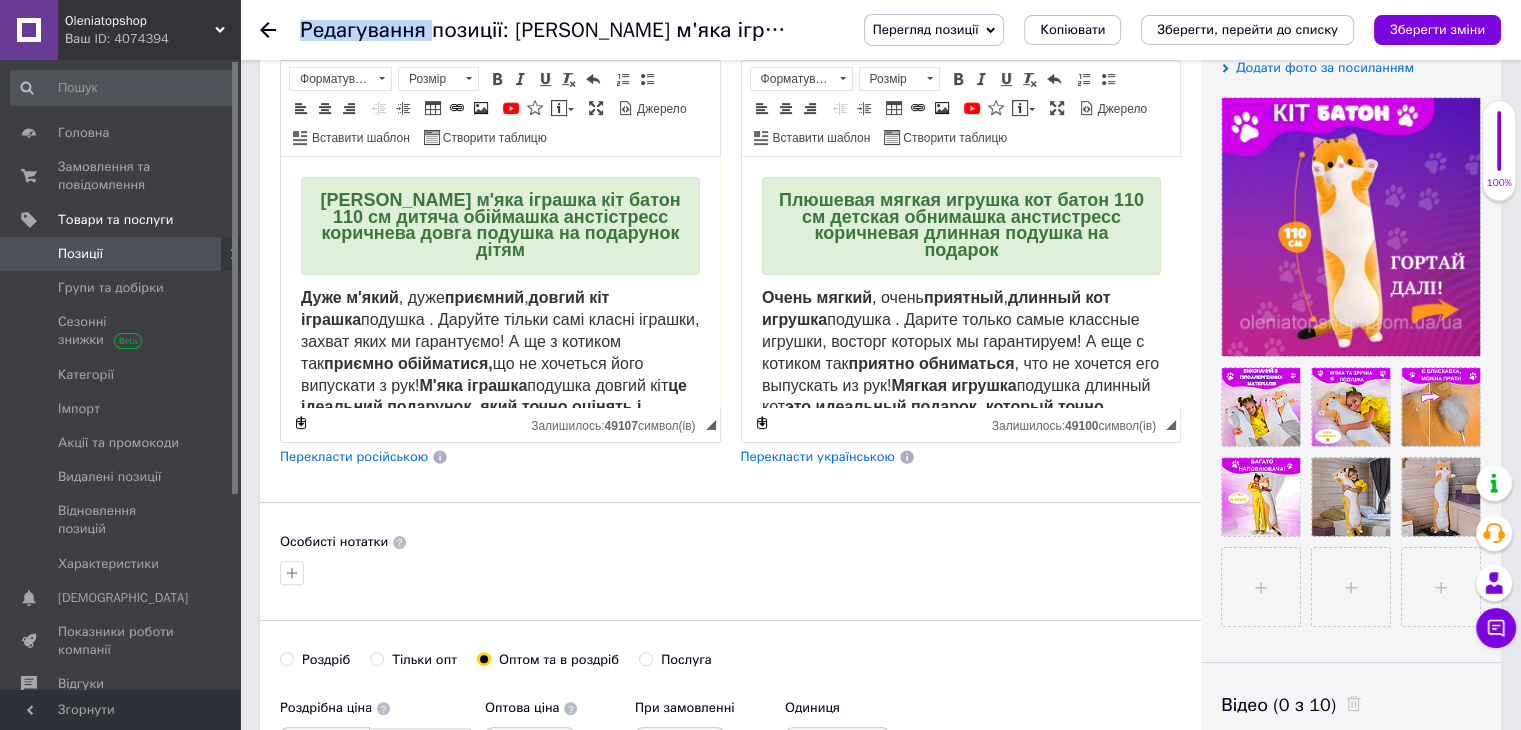 click on "Редагування позиції: Плюшева м'яка іграшка [PERSON_NAME] 110 см дитяча обіймашка анстістресс коричнева довга подушка на подарунок дітям Перегляд позиції Зберегти та переглянути на сайті Зберегти та переглянути на маркетплейсі [DOMAIN_NAME] Копіювати Зберегти, перейти до списку Зберегти зміни" at bounding box center (880, 30) 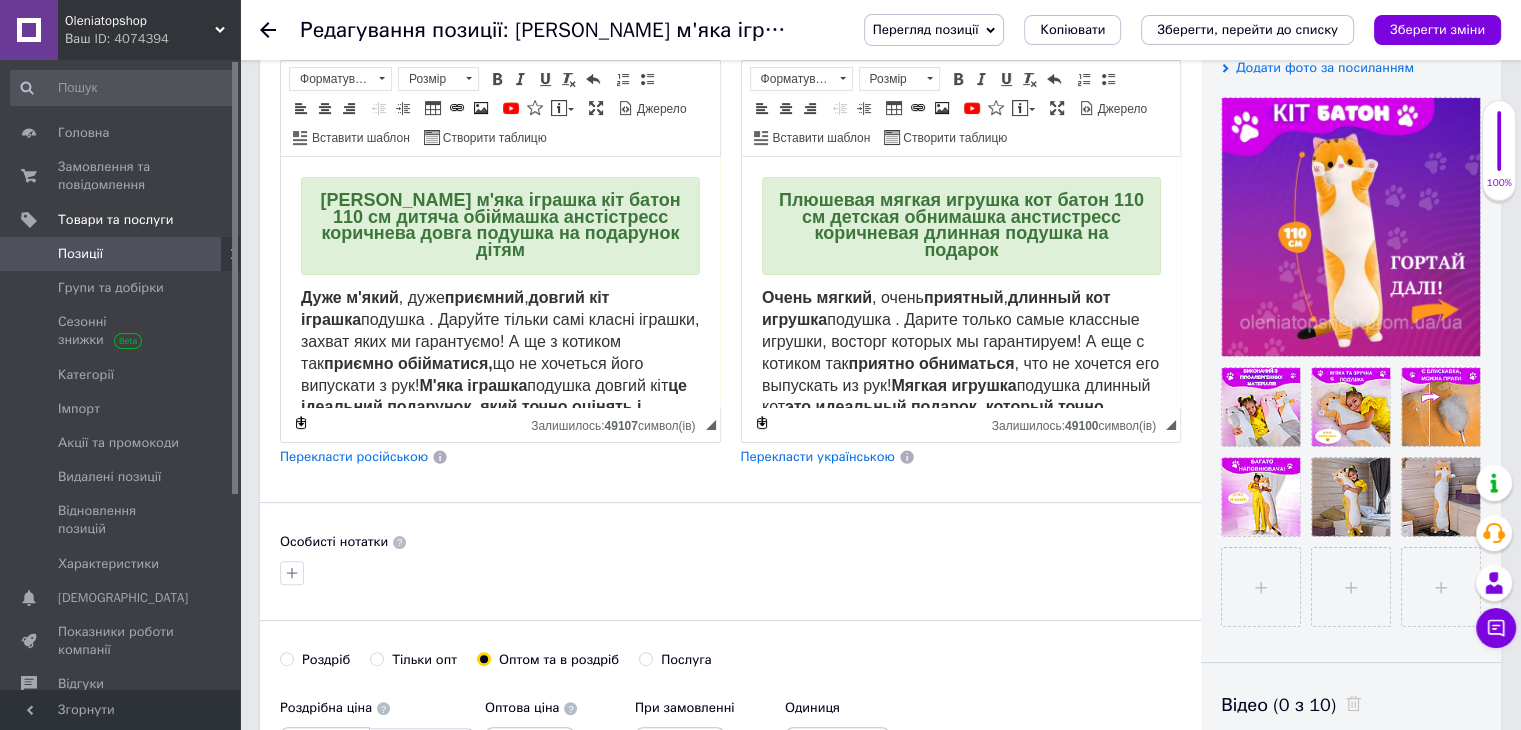 click 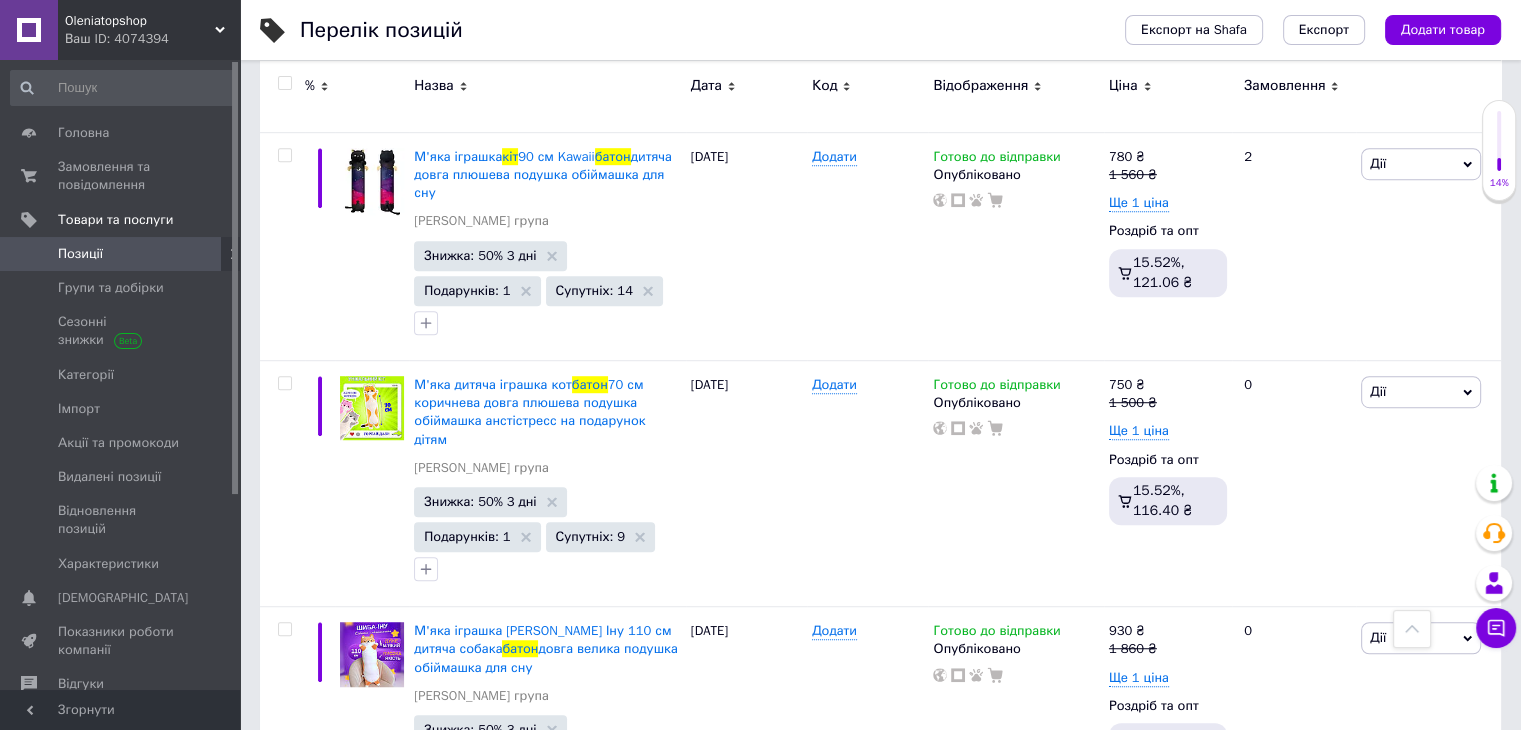 scroll, scrollTop: 8821, scrollLeft: 0, axis: vertical 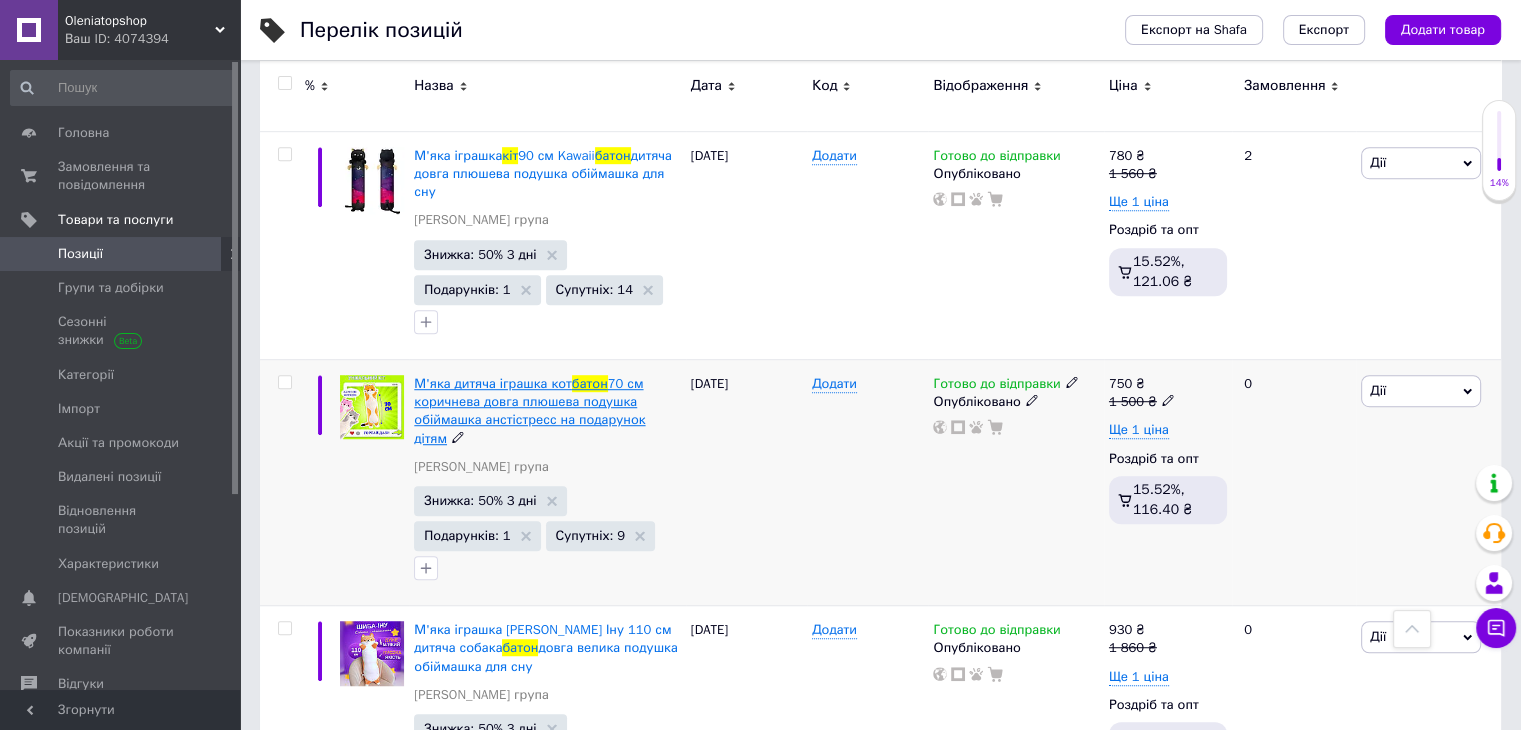 click on "70 см коричнева довга плюшева подушка обіймашка анстістресс на подарунок дітям" at bounding box center (529, 411) 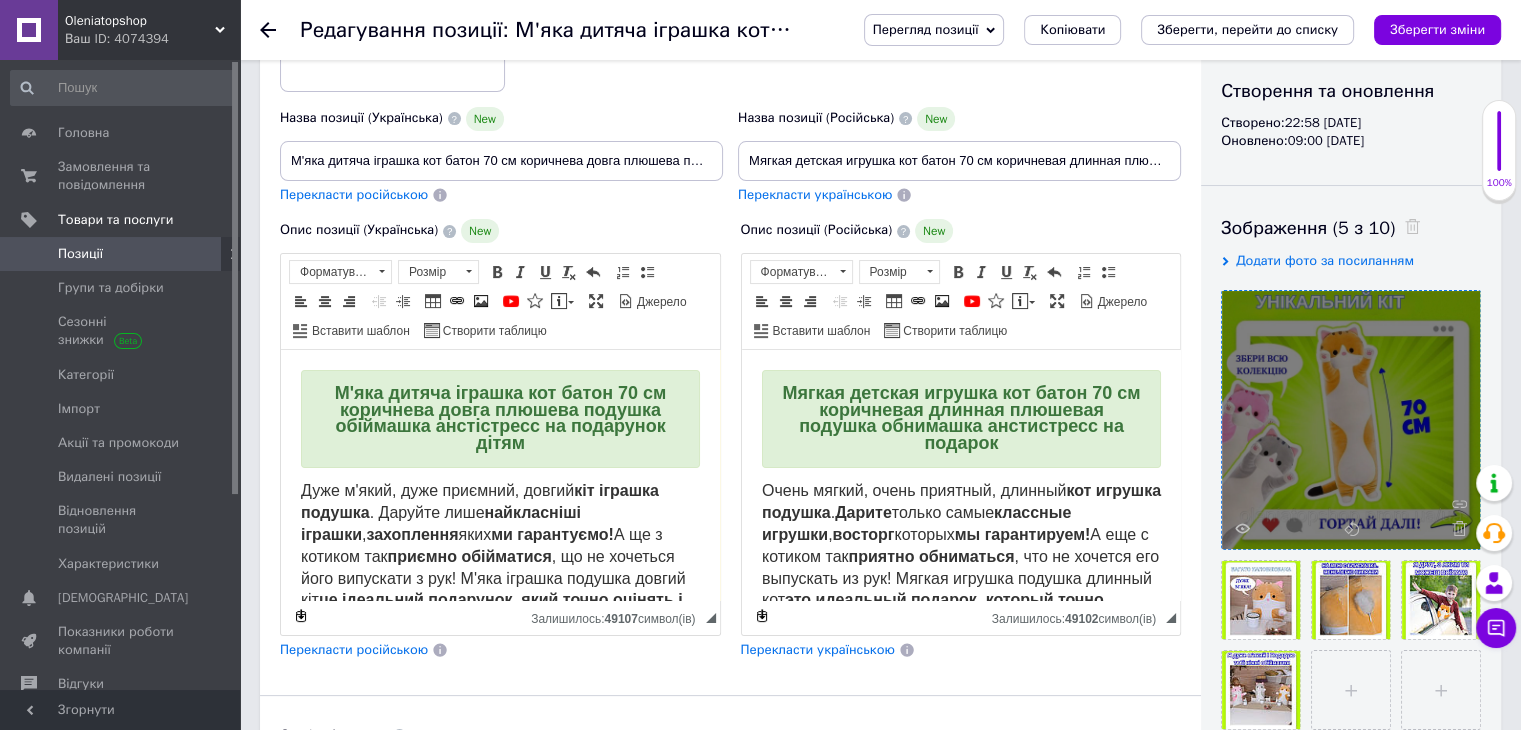 scroll, scrollTop: 400, scrollLeft: 0, axis: vertical 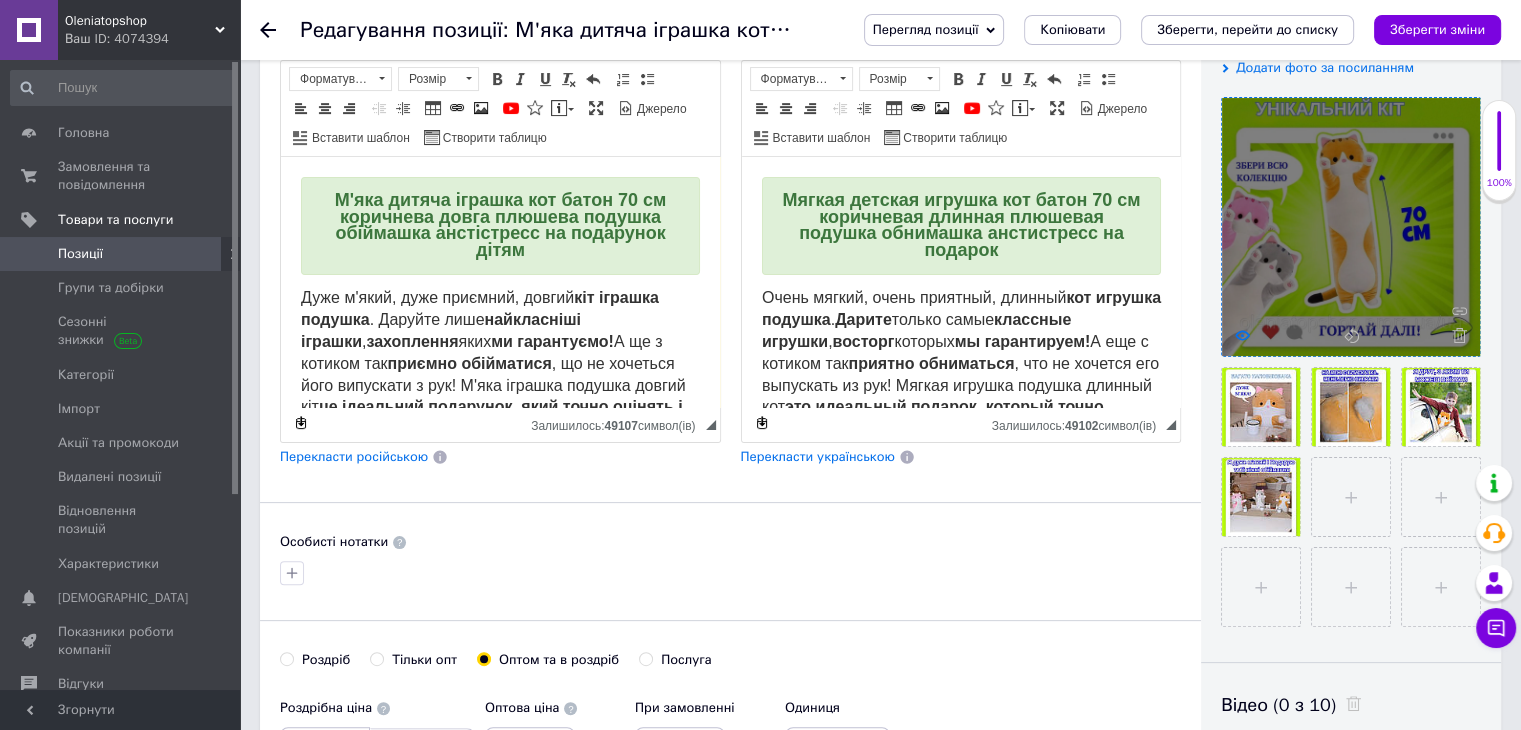click 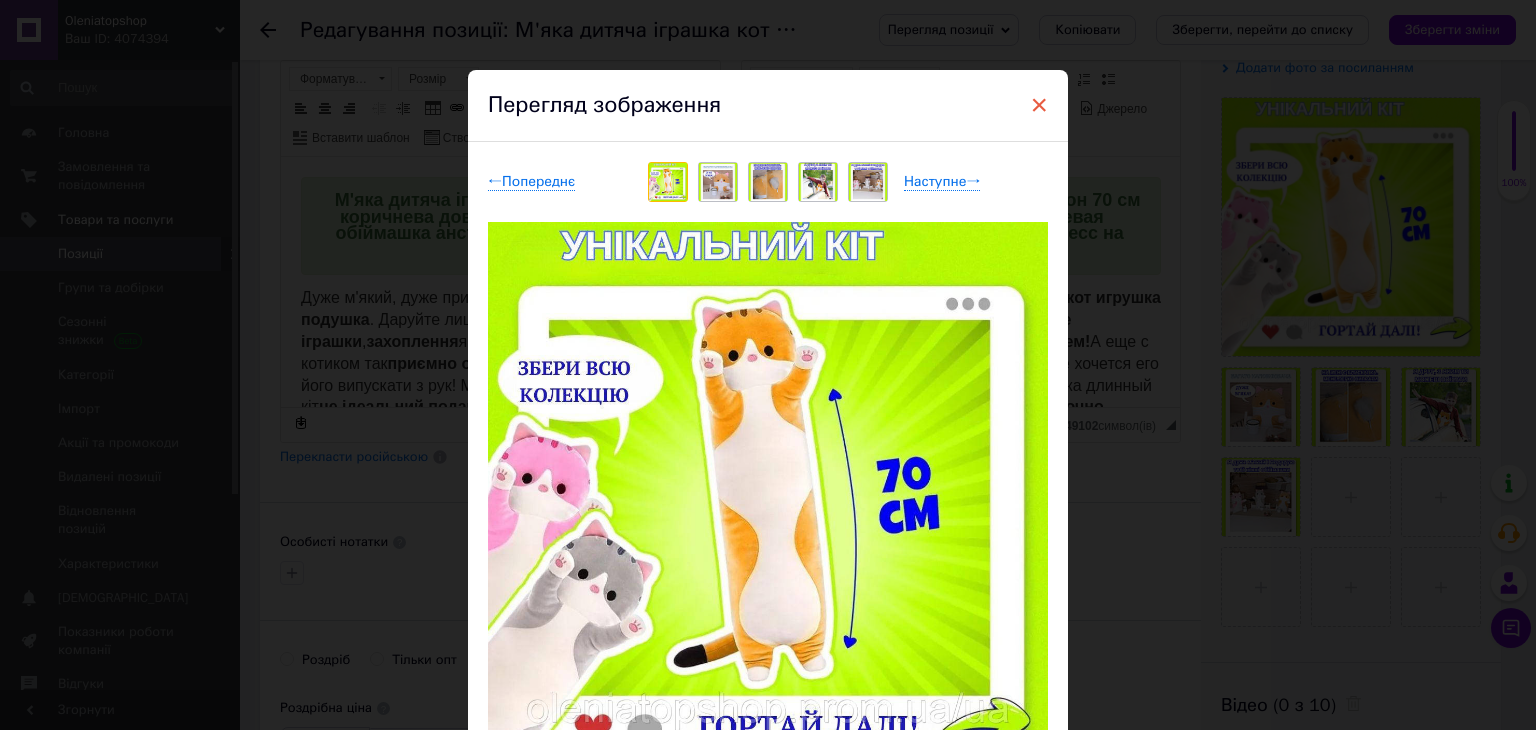 click on "×" at bounding box center (1039, 105) 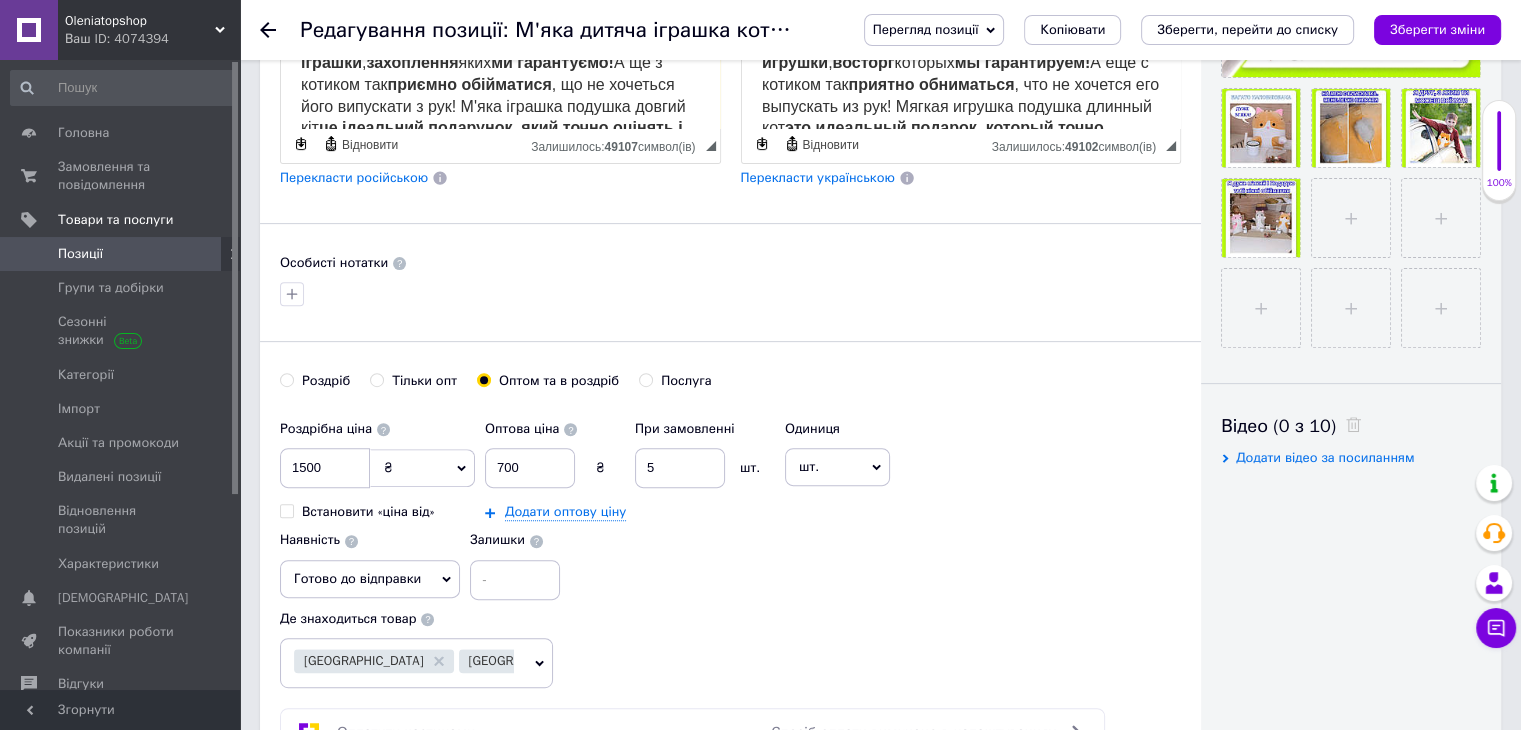 scroll, scrollTop: 900, scrollLeft: 0, axis: vertical 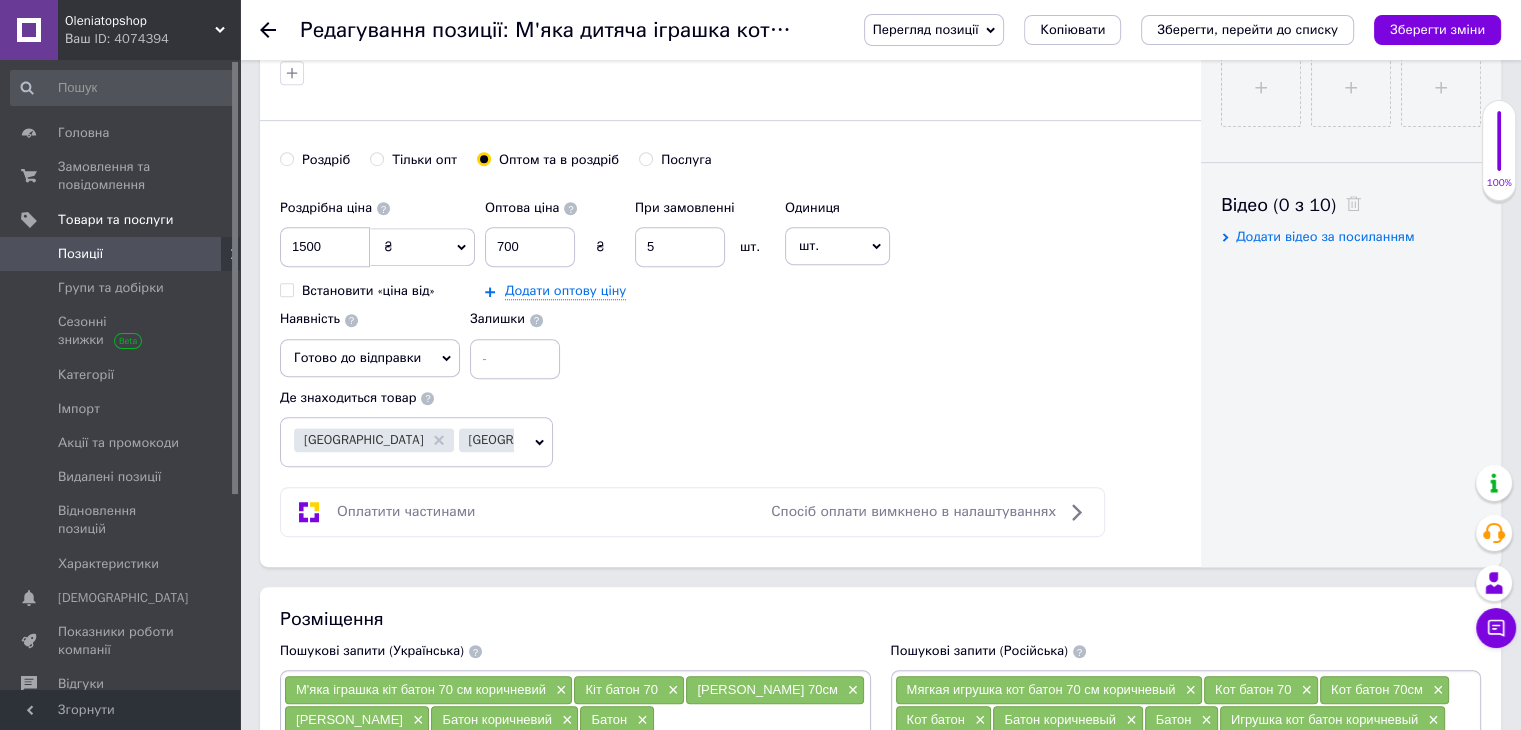 click 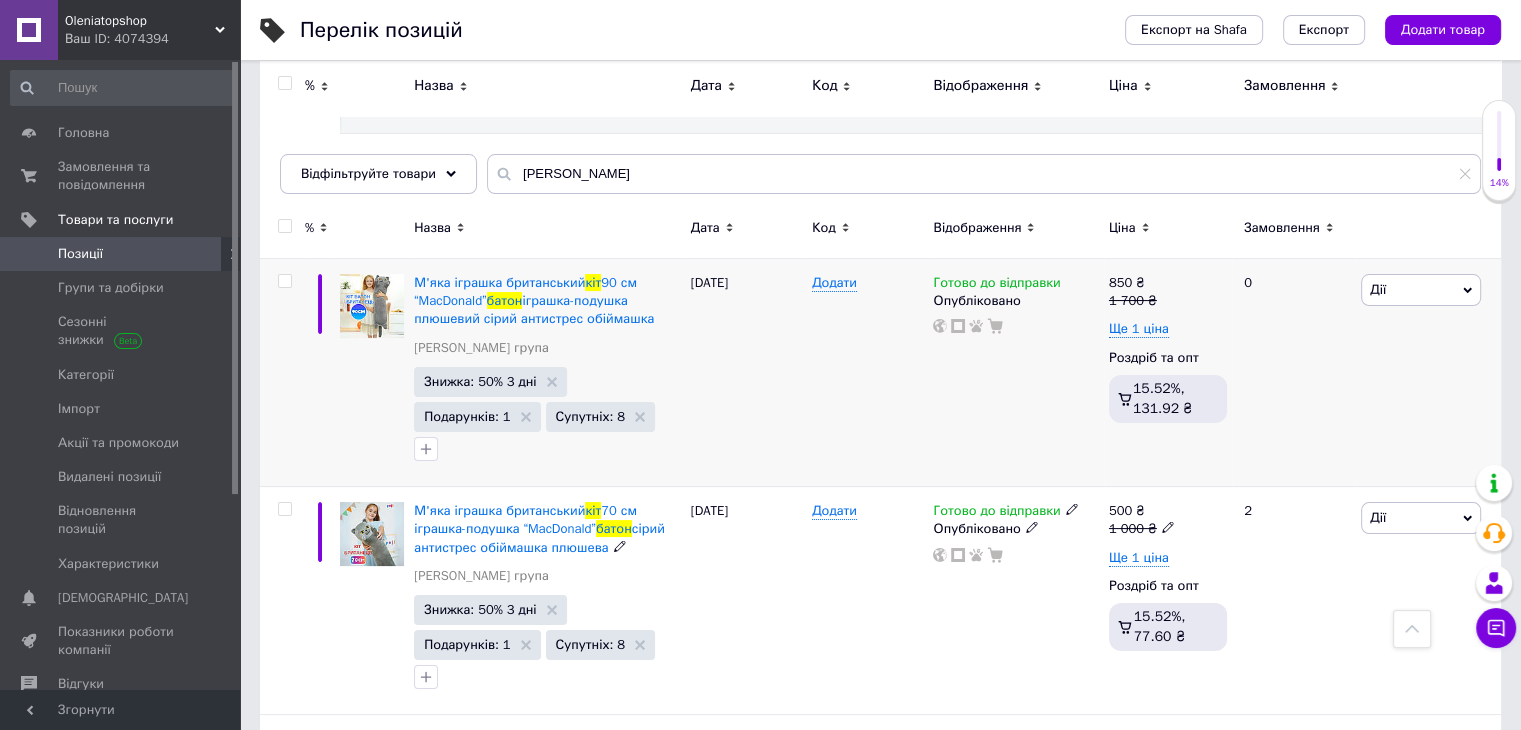 scroll, scrollTop: 0, scrollLeft: 0, axis: both 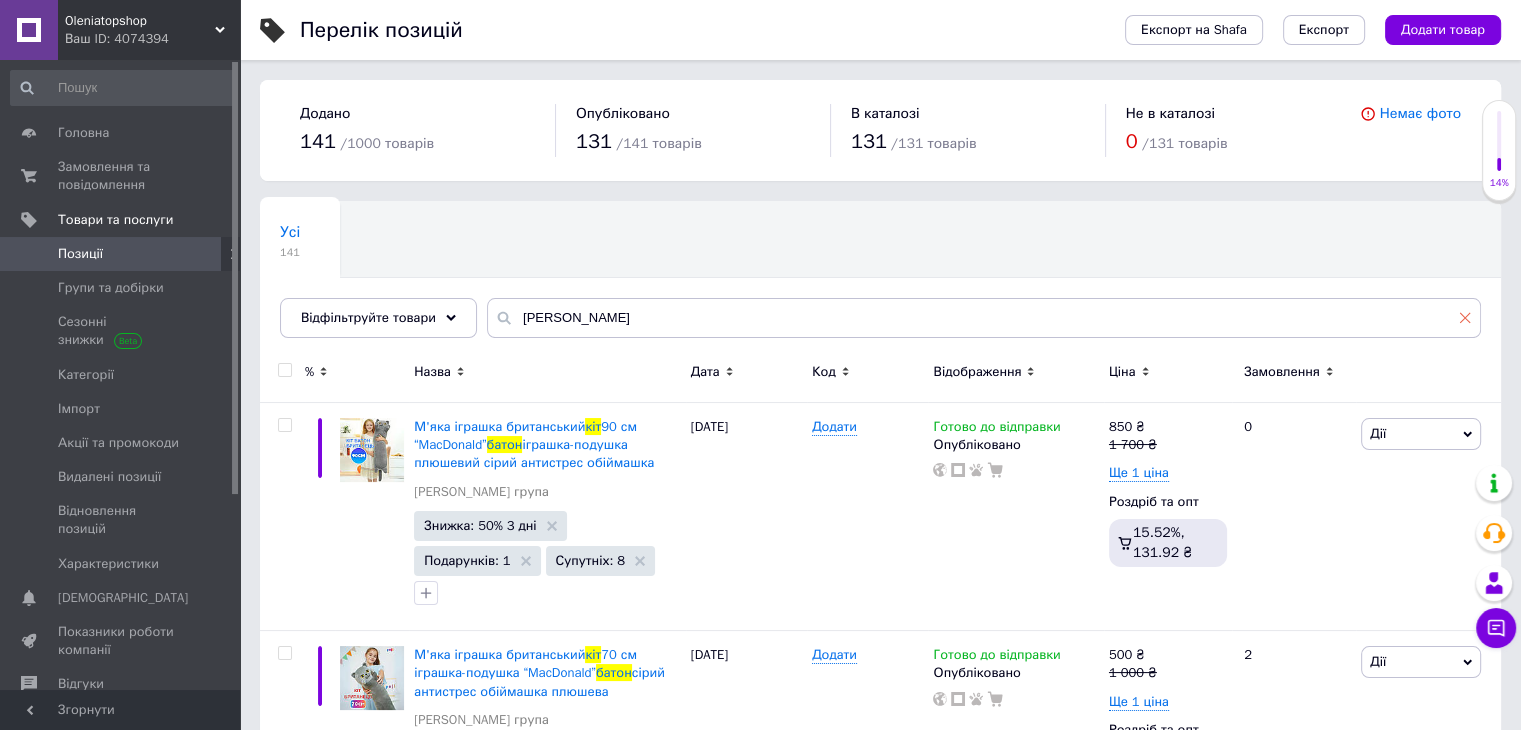 click 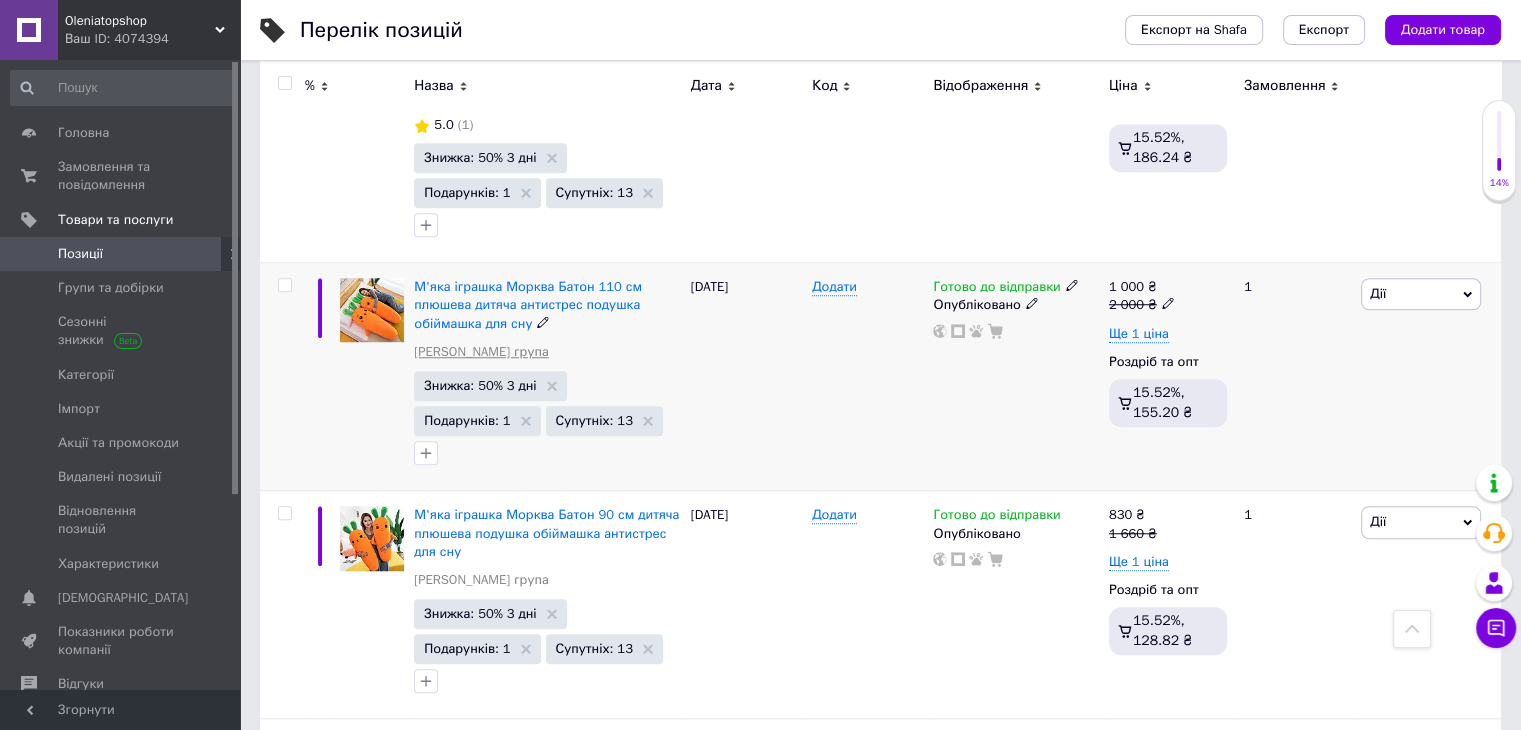 scroll, scrollTop: 2200, scrollLeft: 0, axis: vertical 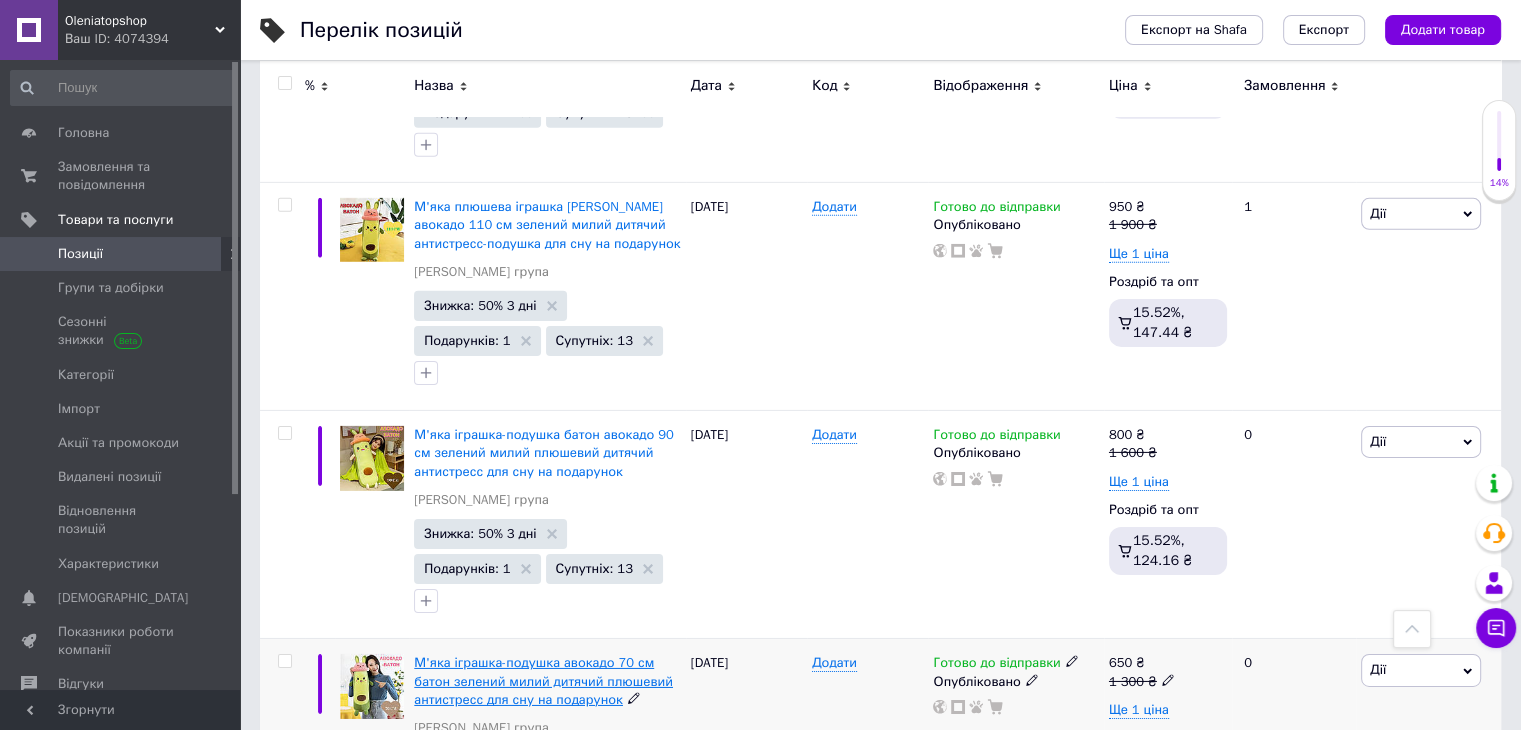 click on "М'яка іграшка-подушка авокадо 70 см батон зелений милий  дитячий плюшевий антистресс  для сну на подарунок" at bounding box center [543, 680] 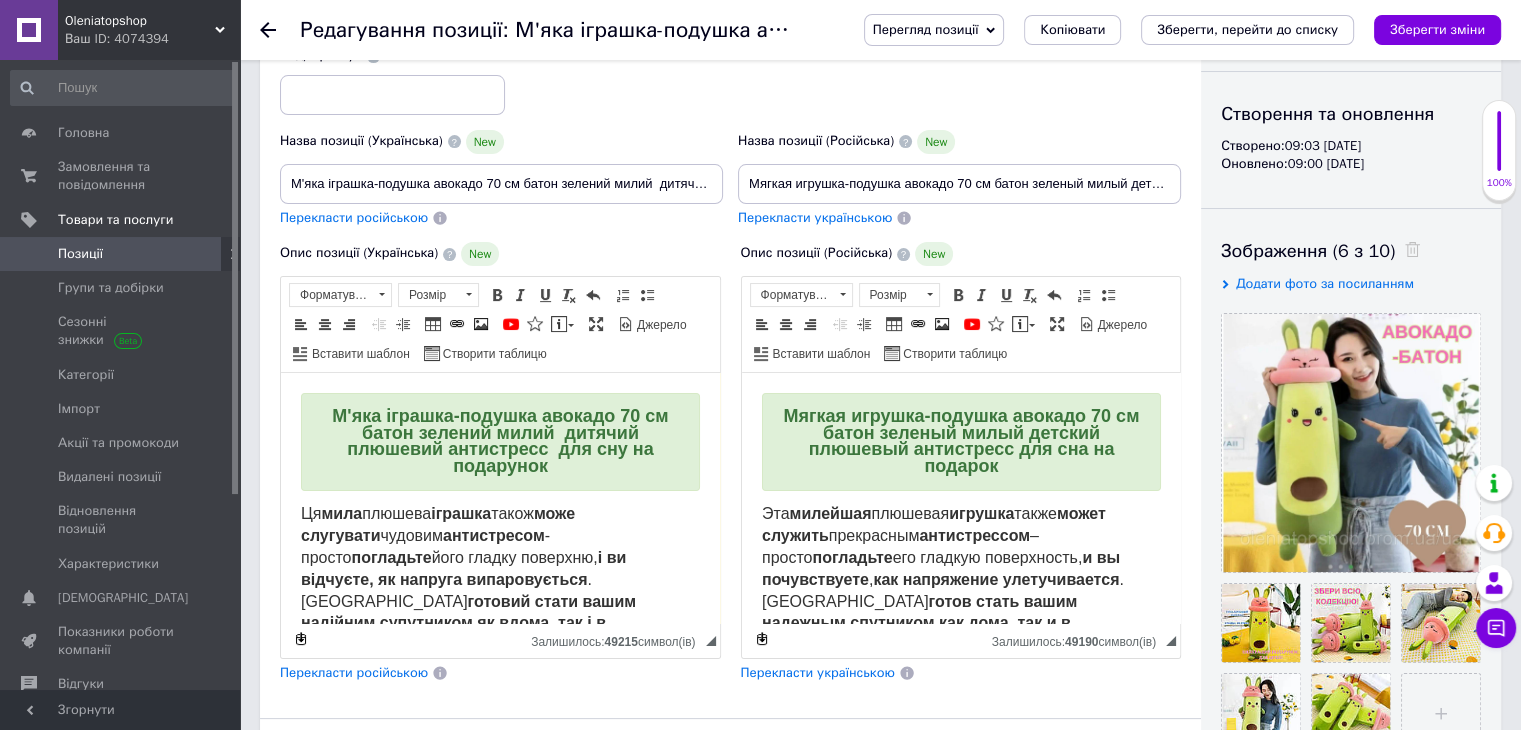 scroll, scrollTop: 200, scrollLeft: 0, axis: vertical 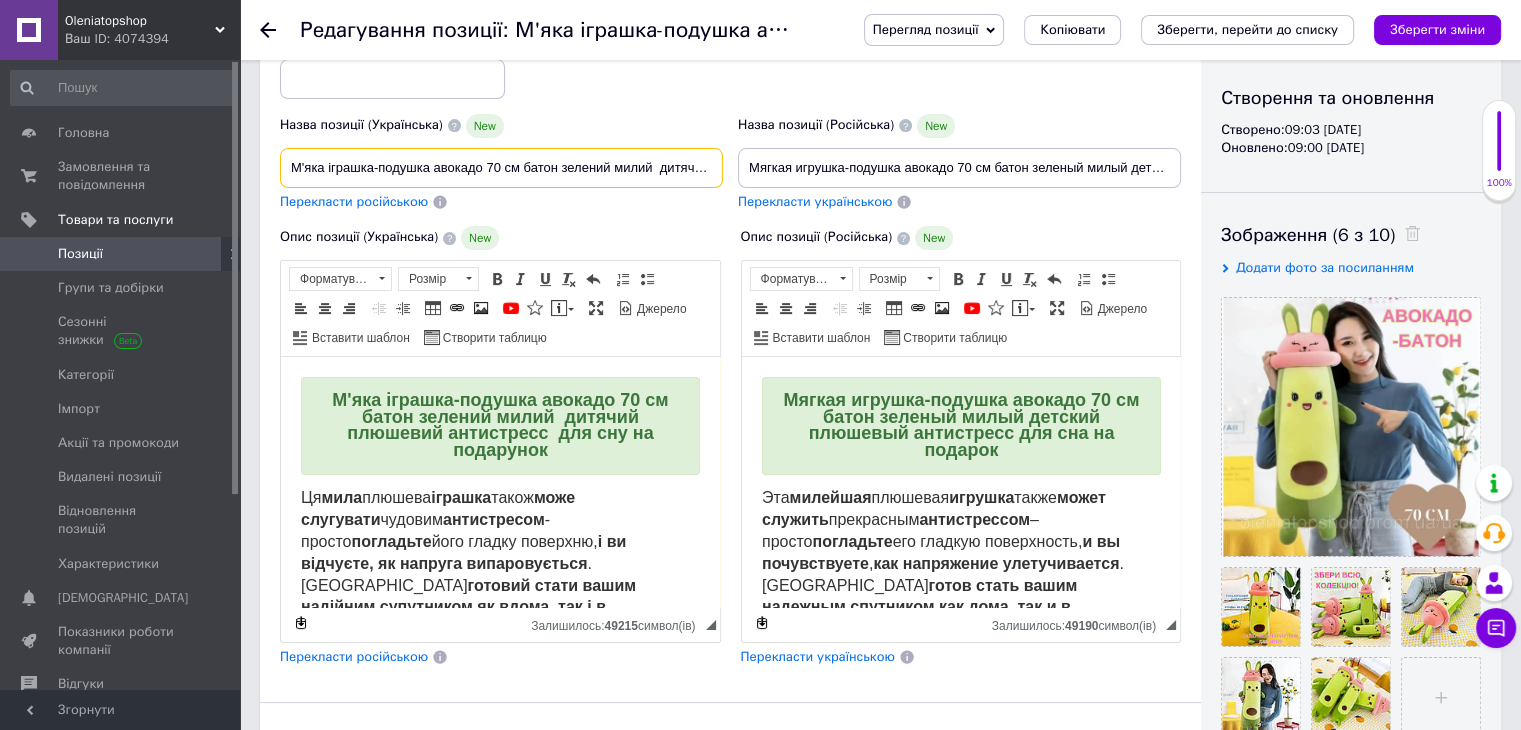 drag, startPoint x: 281, startPoint y: 165, endPoint x: 484, endPoint y: 179, distance: 203.4822 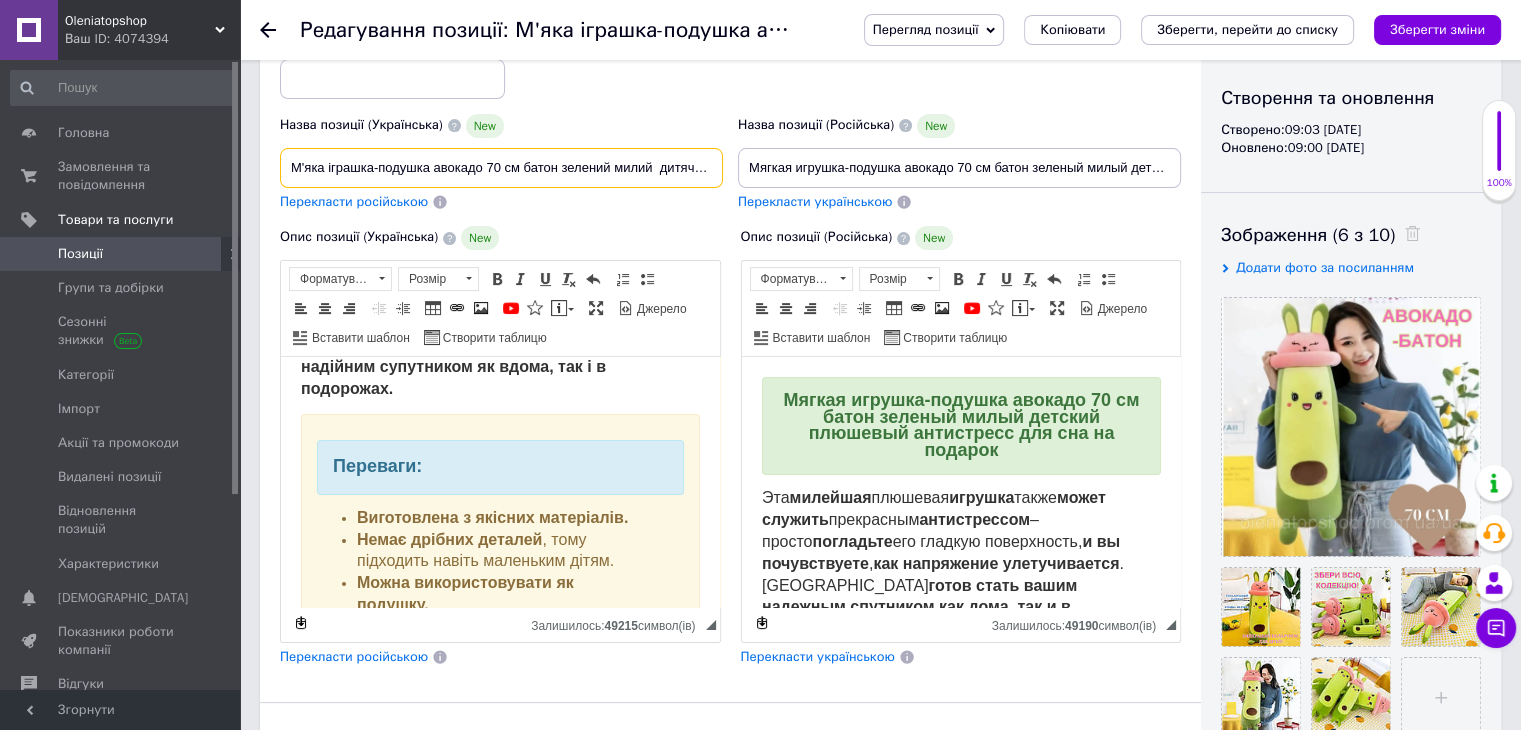 scroll, scrollTop: 300, scrollLeft: 0, axis: vertical 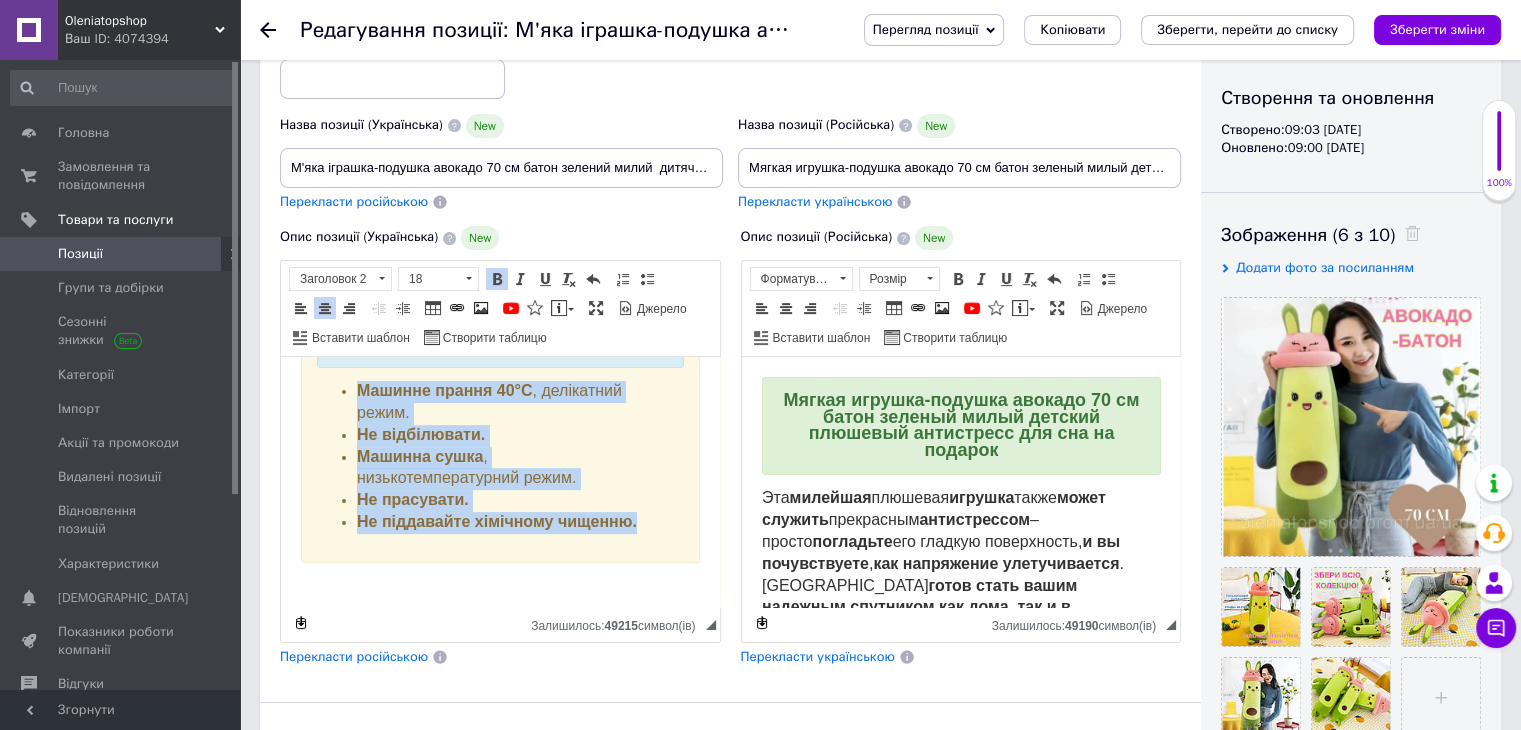drag, startPoint x: 327, startPoint y: 382, endPoint x: 657, endPoint y: 523, distance: 358.8607 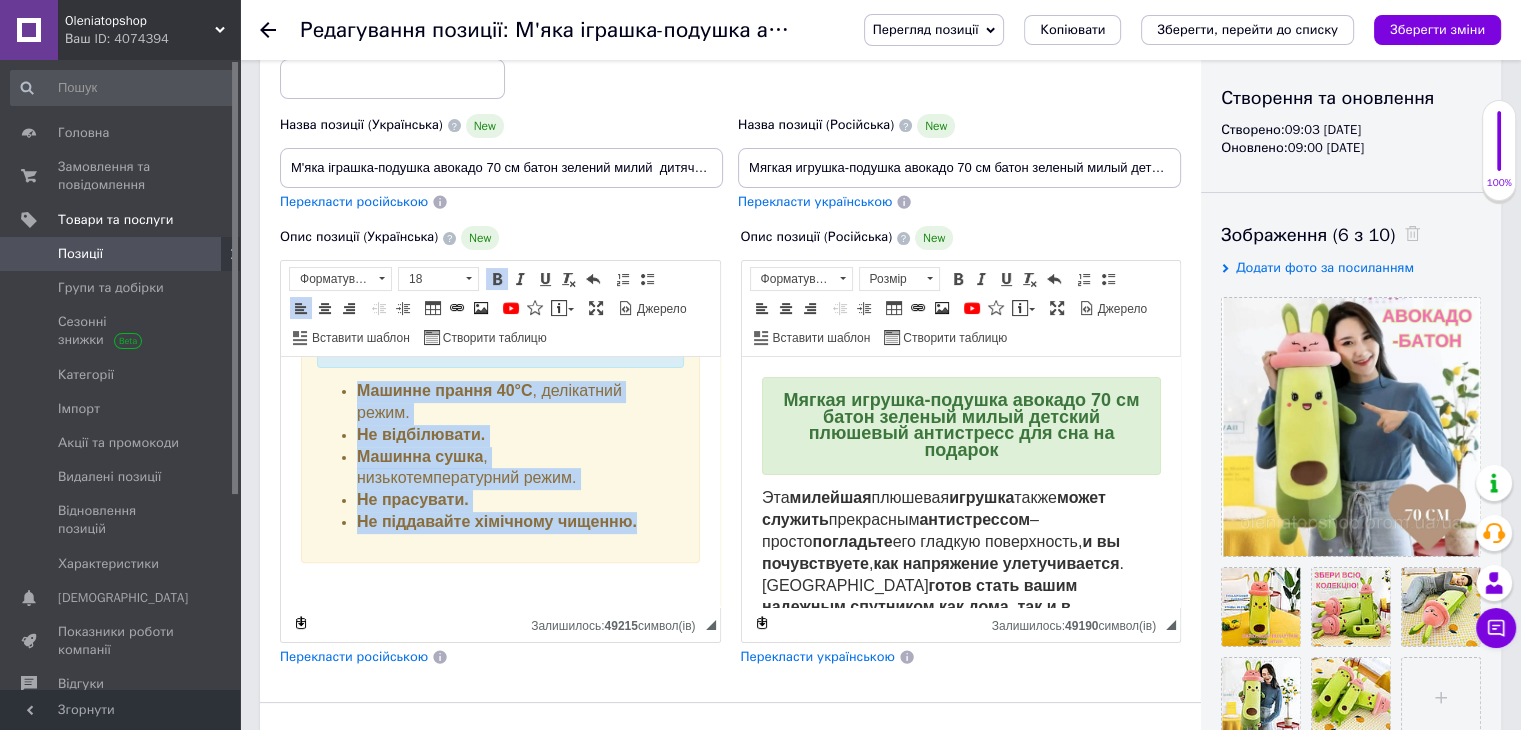 copy on "Переваги: Виготовлена з якісних матеріалів. Немає дрібних деталей , тому підходить навіть маленьким дітям. Можна використовувати як подушку. Приємна на дотик. Характеристика: Вид : Подушки-іграшки Розмір іграшки:  60 см Матеріал верху:  Плюш Вік : З народження Особливості : Гіпоалергенні Інструкція по догляду: Машинне прання 40°С , делікатний режим. Не відбілювати. Машинна сушка , низькотемпературний режим. Не прасувати. Не піддавайте хімічному чищенню." 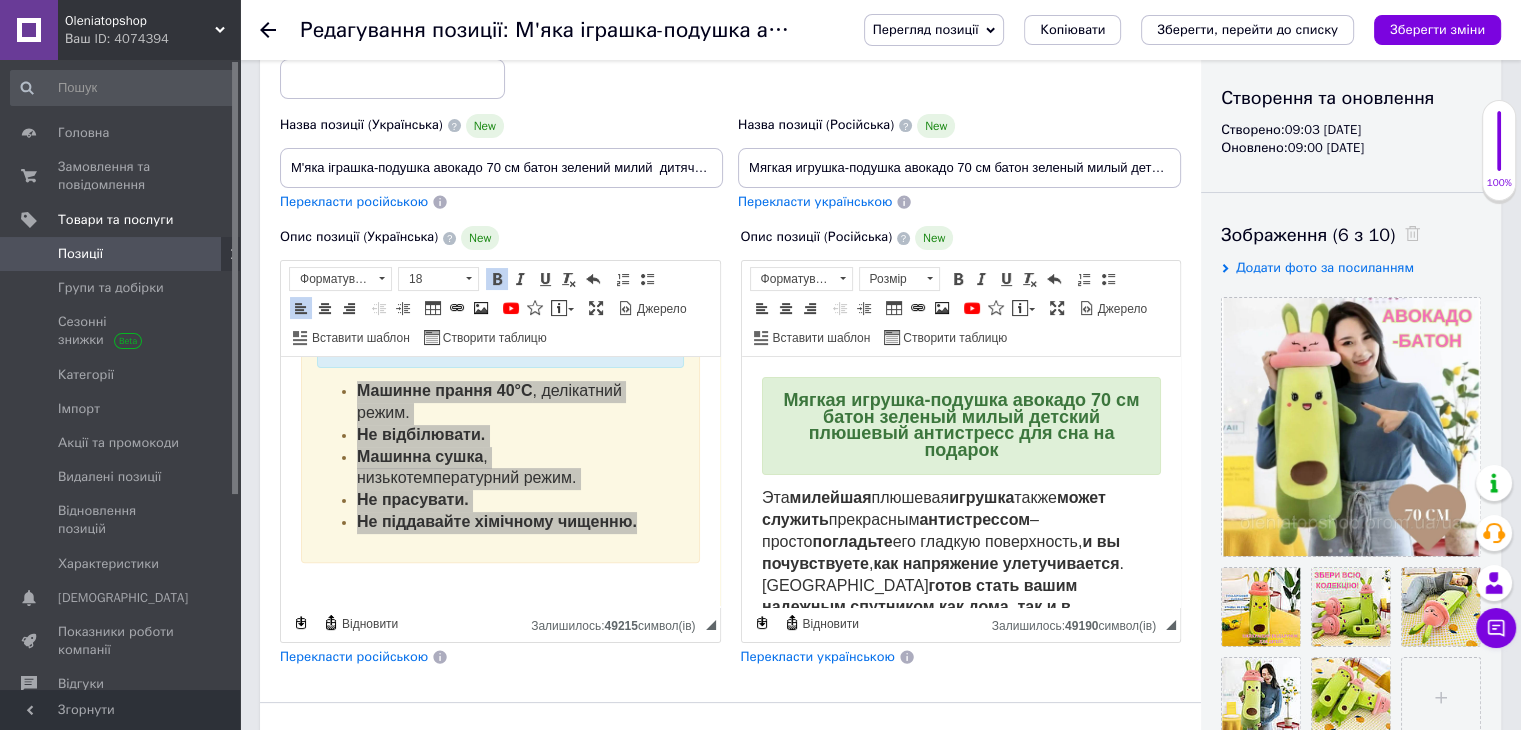 click 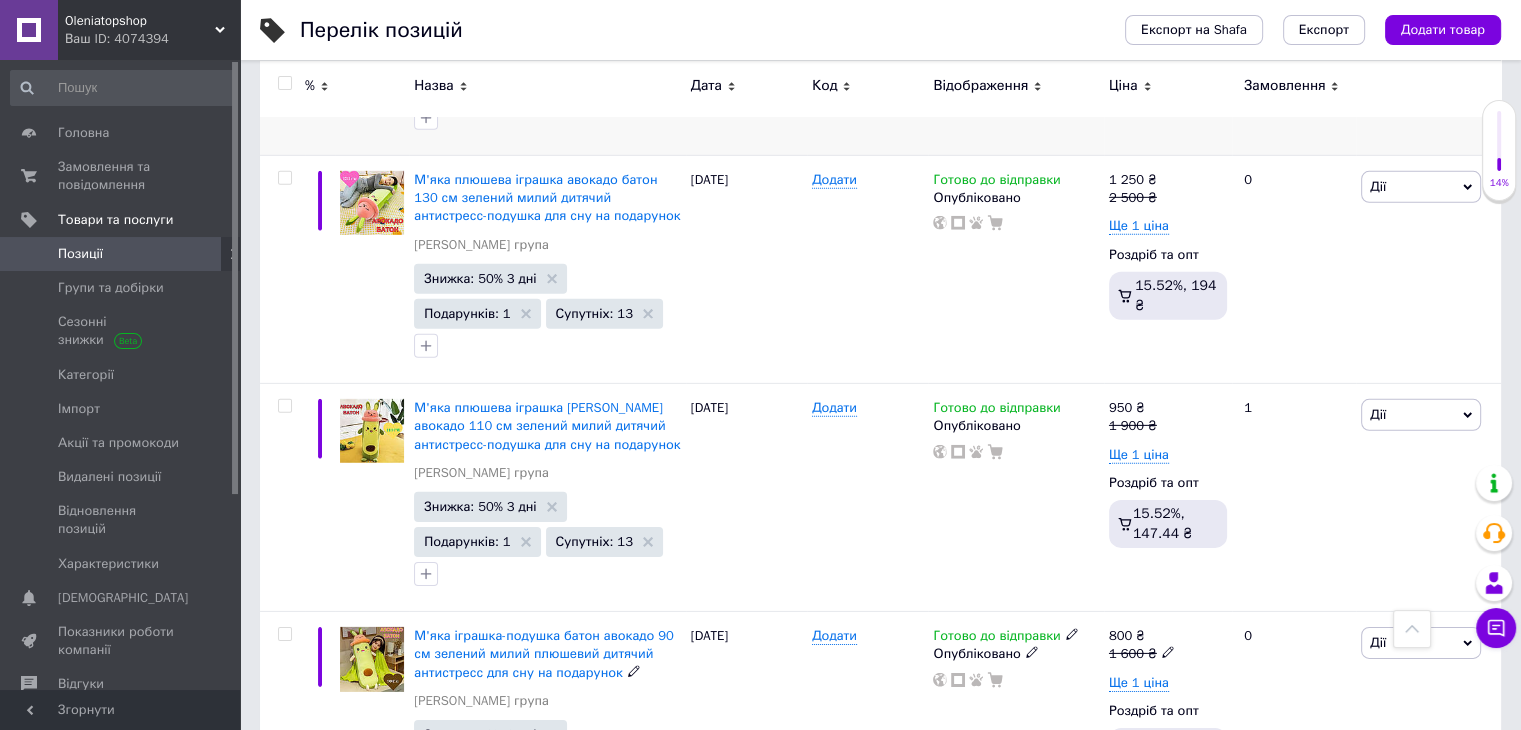 scroll, scrollTop: 21564, scrollLeft: 0, axis: vertical 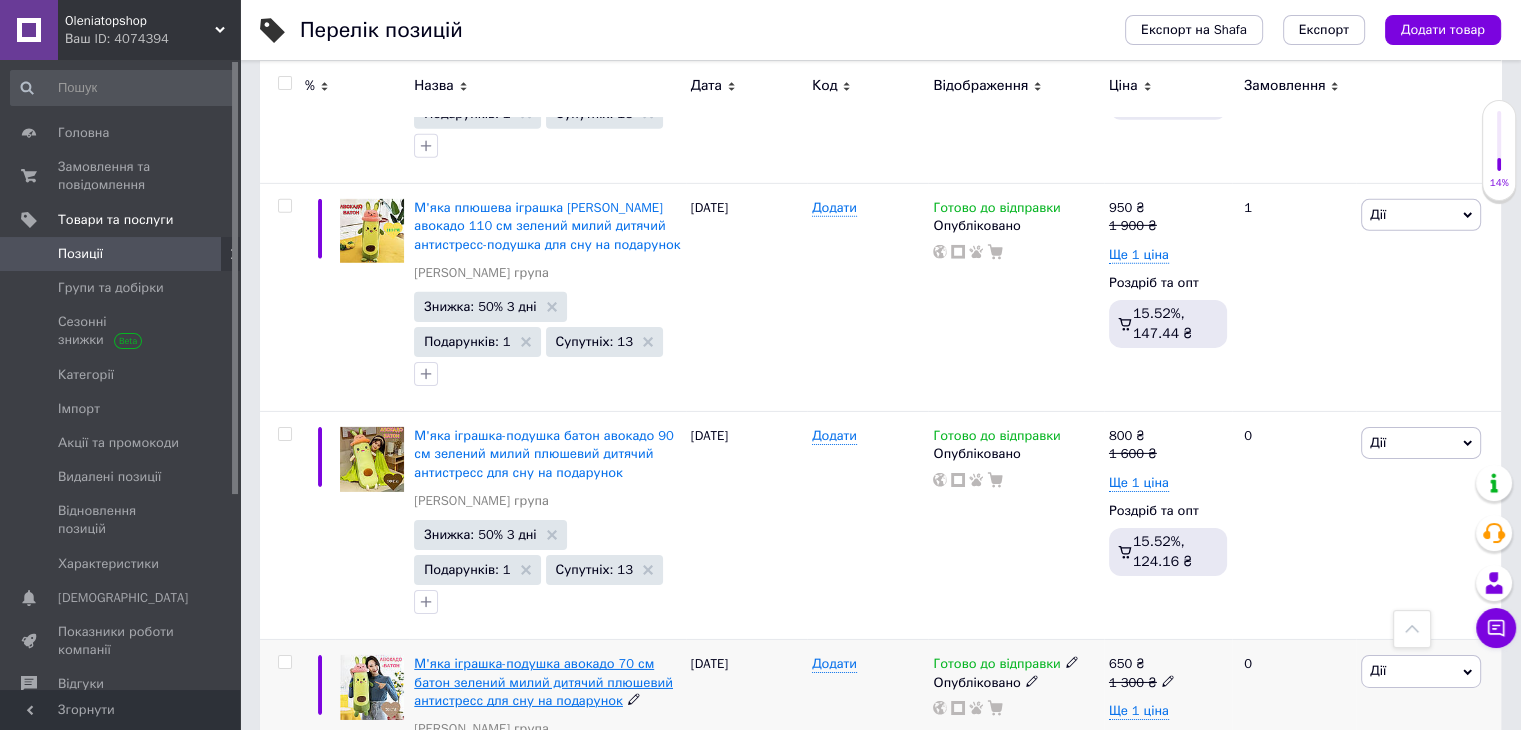 click on "М'яка іграшка-подушка авокадо 70 см батон зелений милий  дитячий плюшевий антистресс  для сну на подарунок" at bounding box center (543, 681) 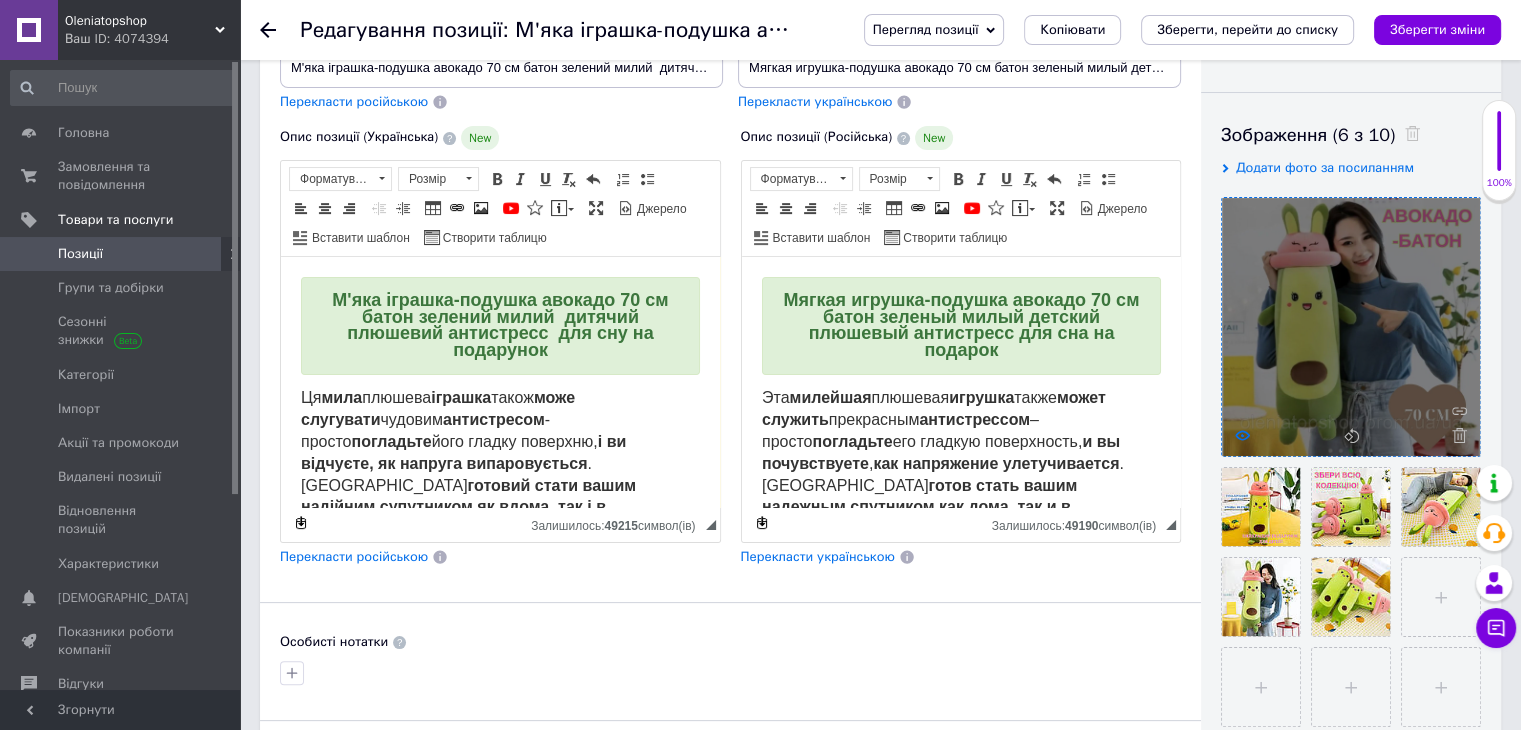 scroll, scrollTop: 0, scrollLeft: 0, axis: both 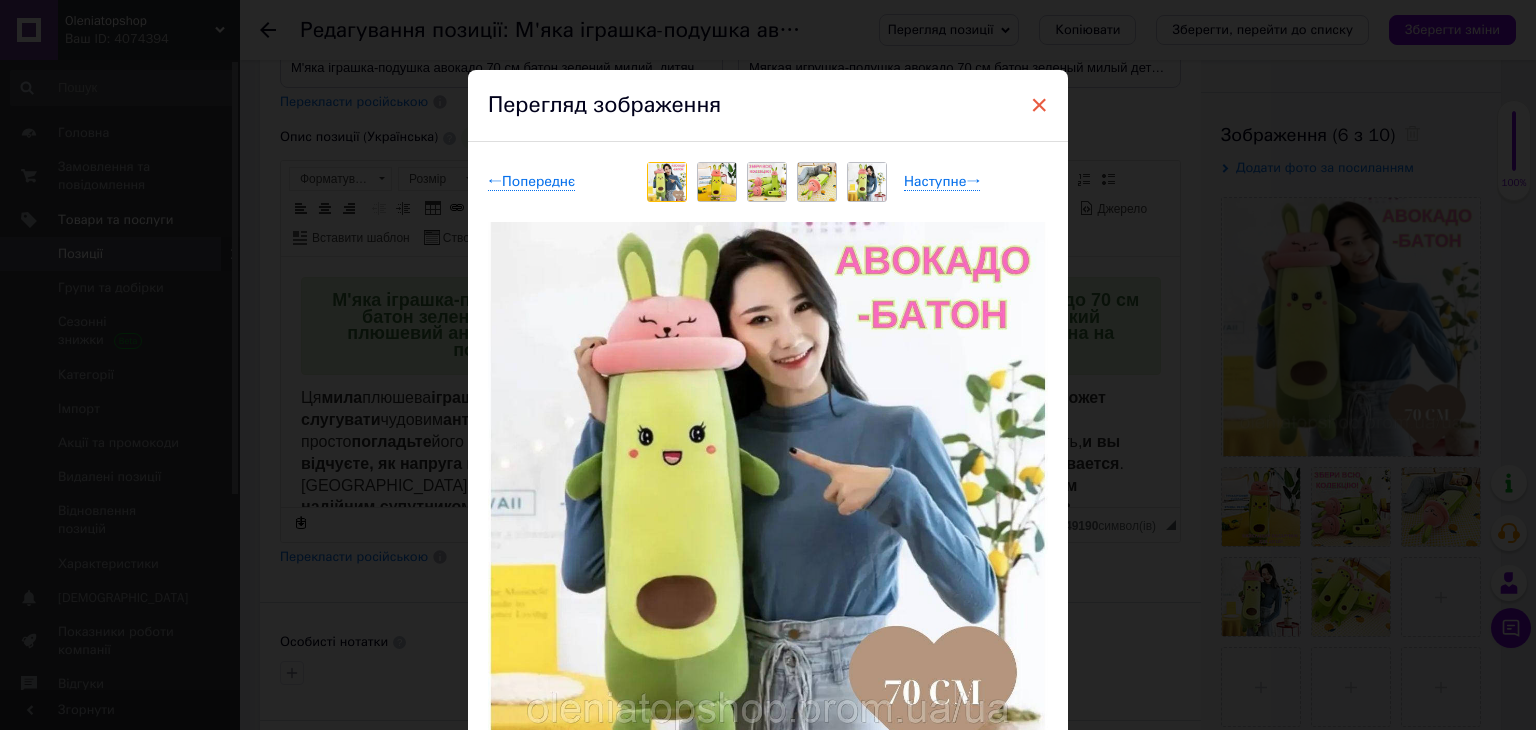 click on "×" at bounding box center [1039, 105] 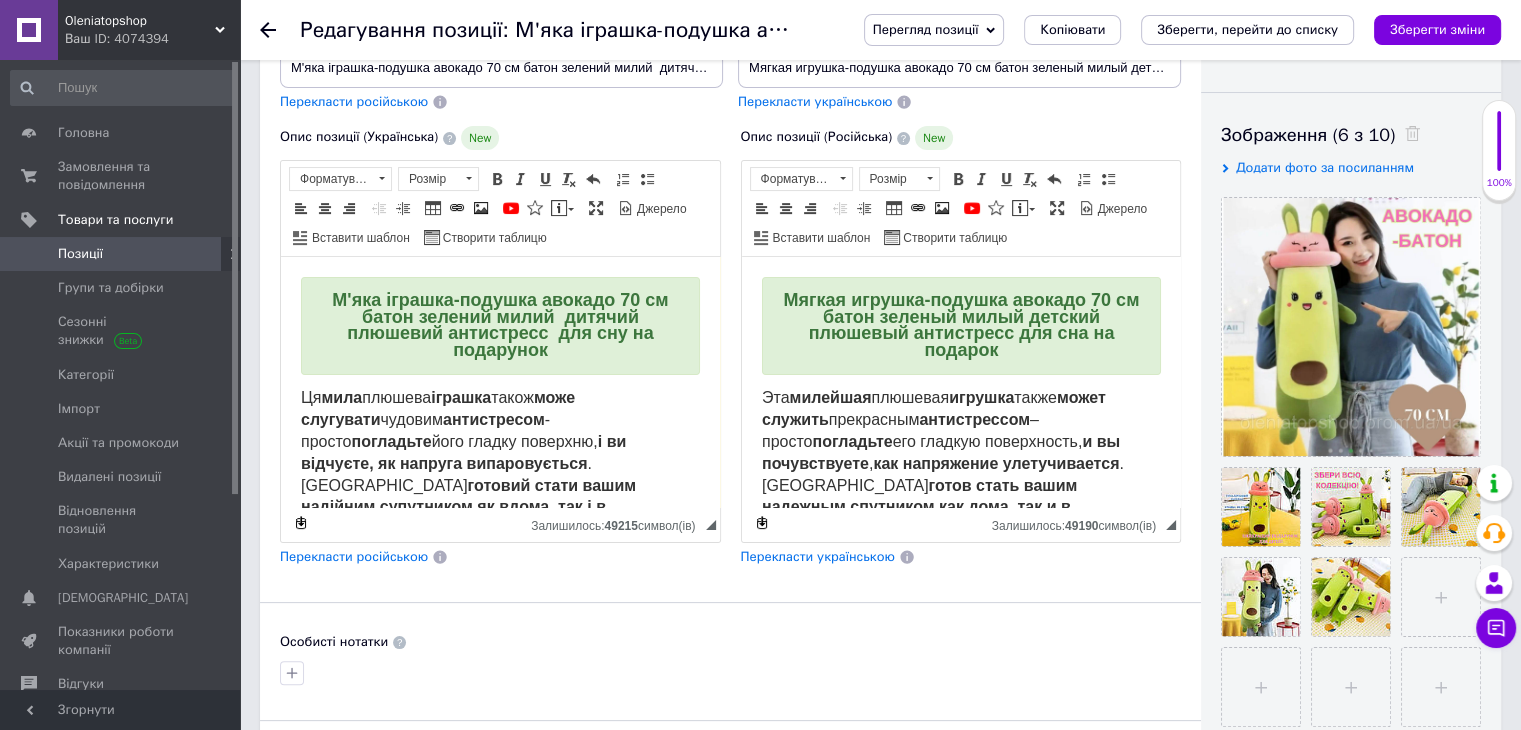 click 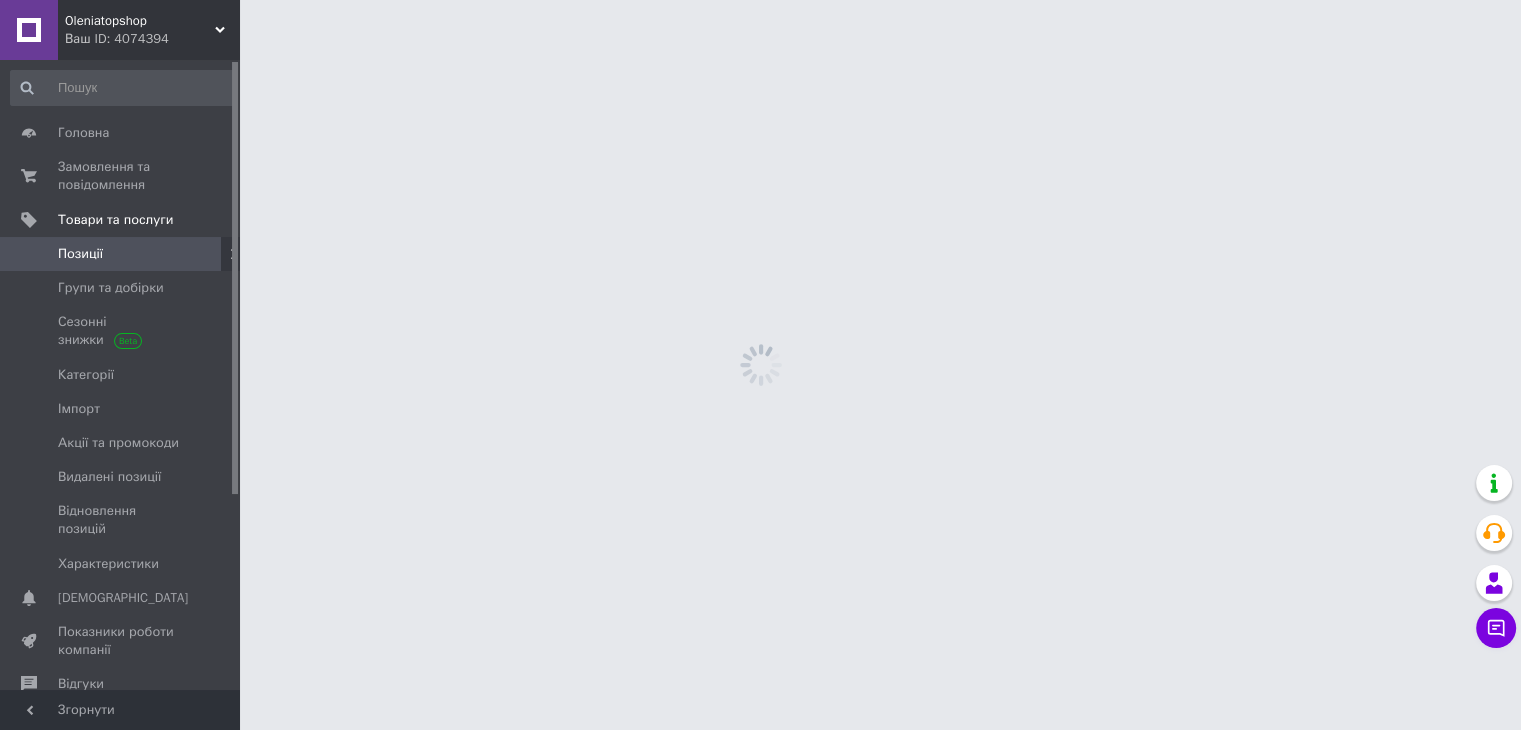 scroll, scrollTop: 0, scrollLeft: 0, axis: both 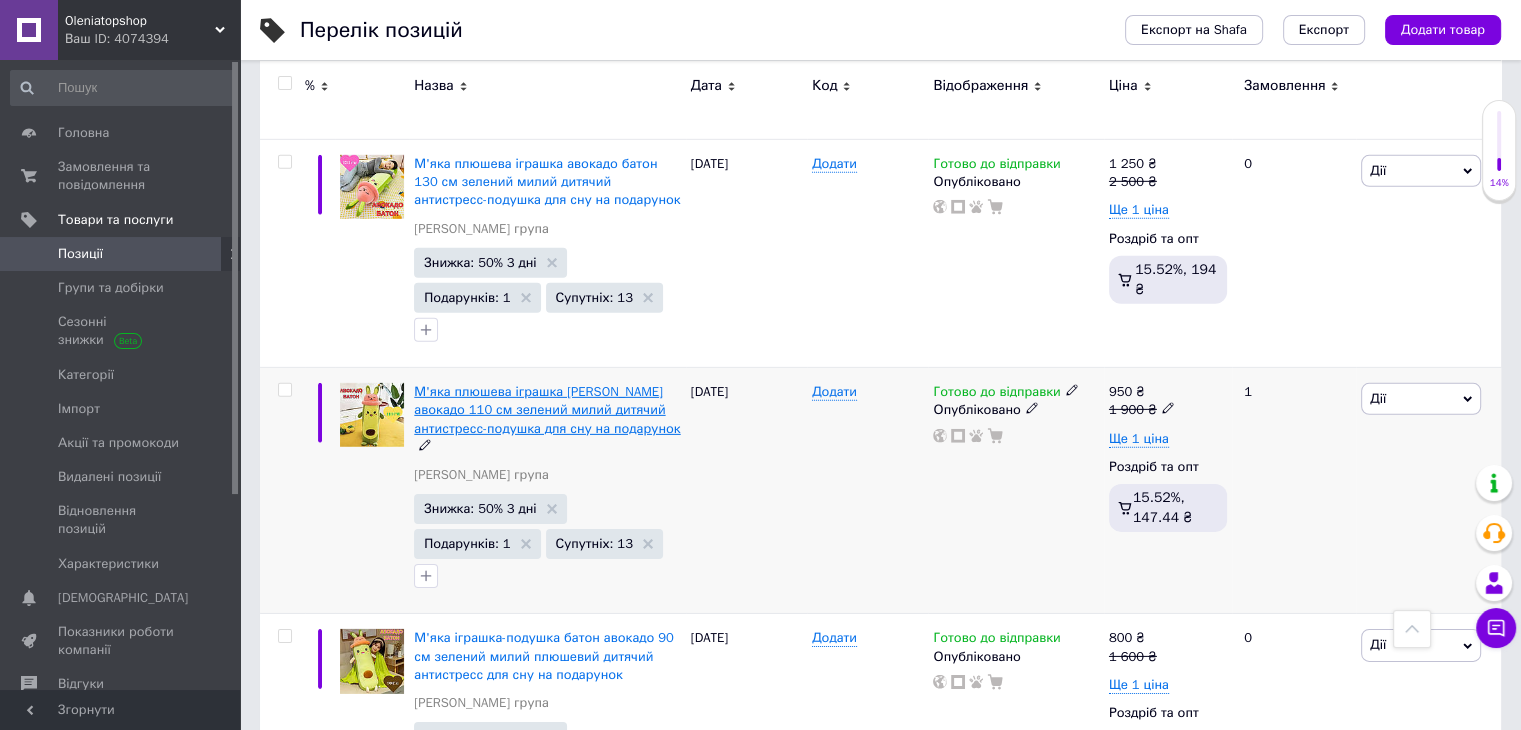 click on "М'яка плюшева іграшка [PERSON_NAME] авокадо 110 см зелений милий дитячий антистресс-подушка  для сну на подарунок" at bounding box center (547, 409) 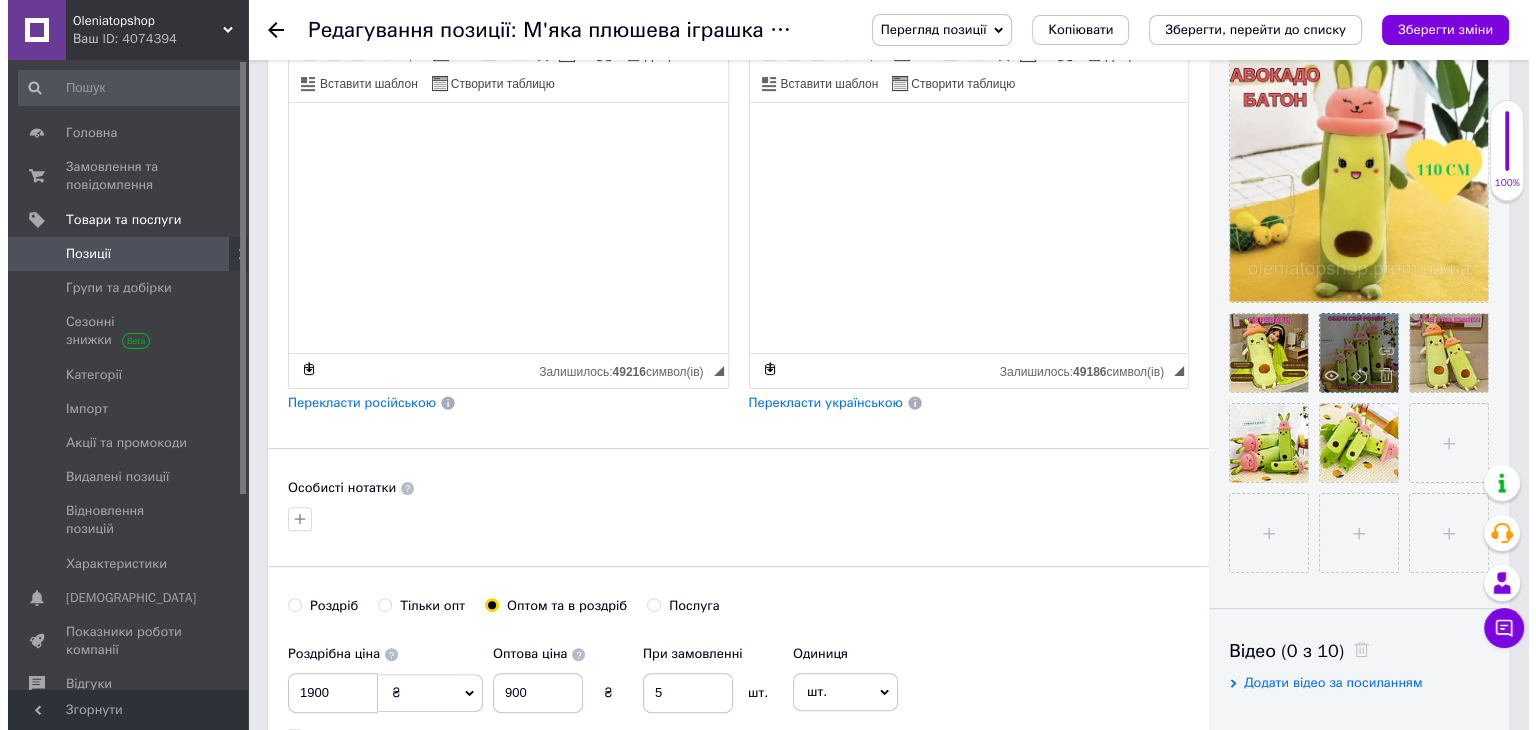 scroll, scrollTop: 500, scrollLeft: 0, axis: vertical 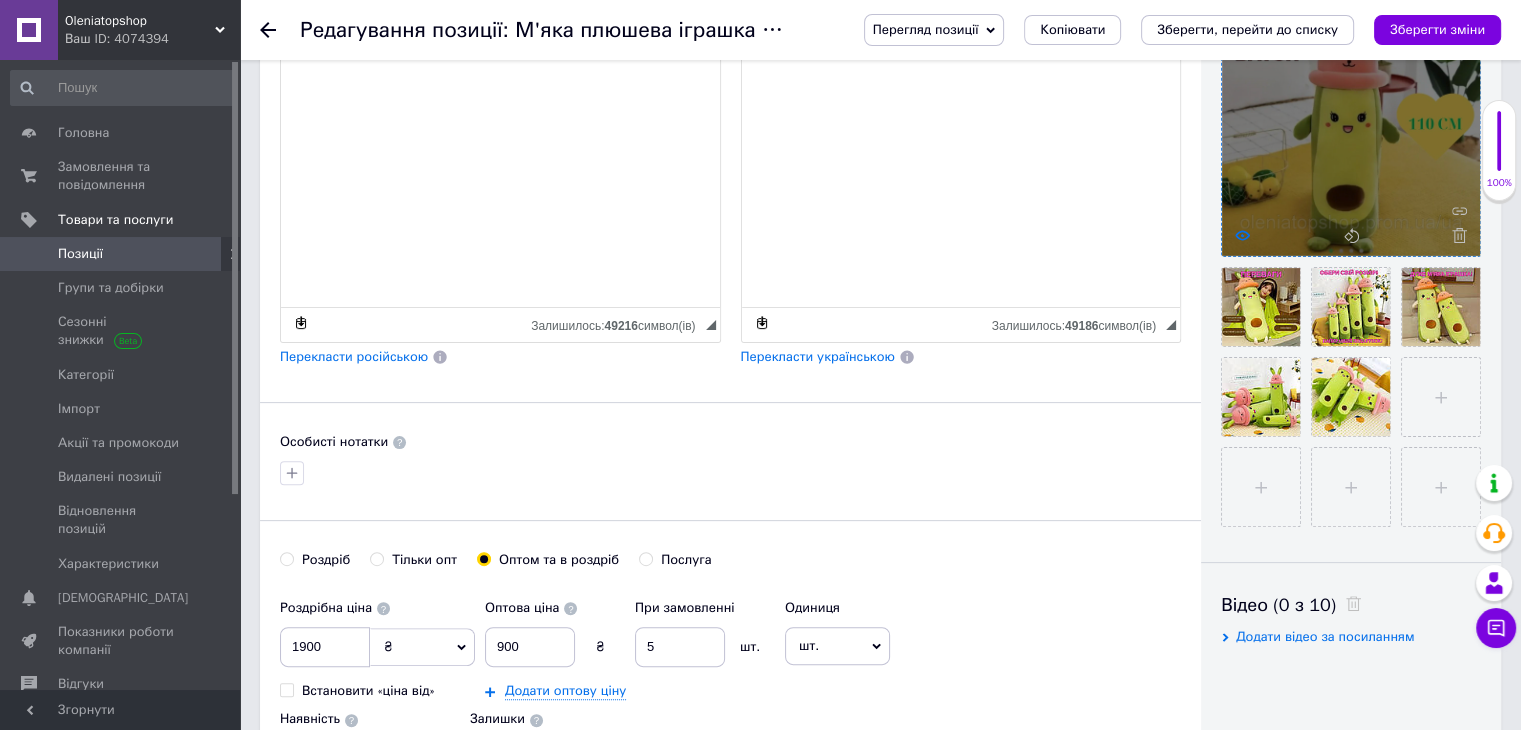 click 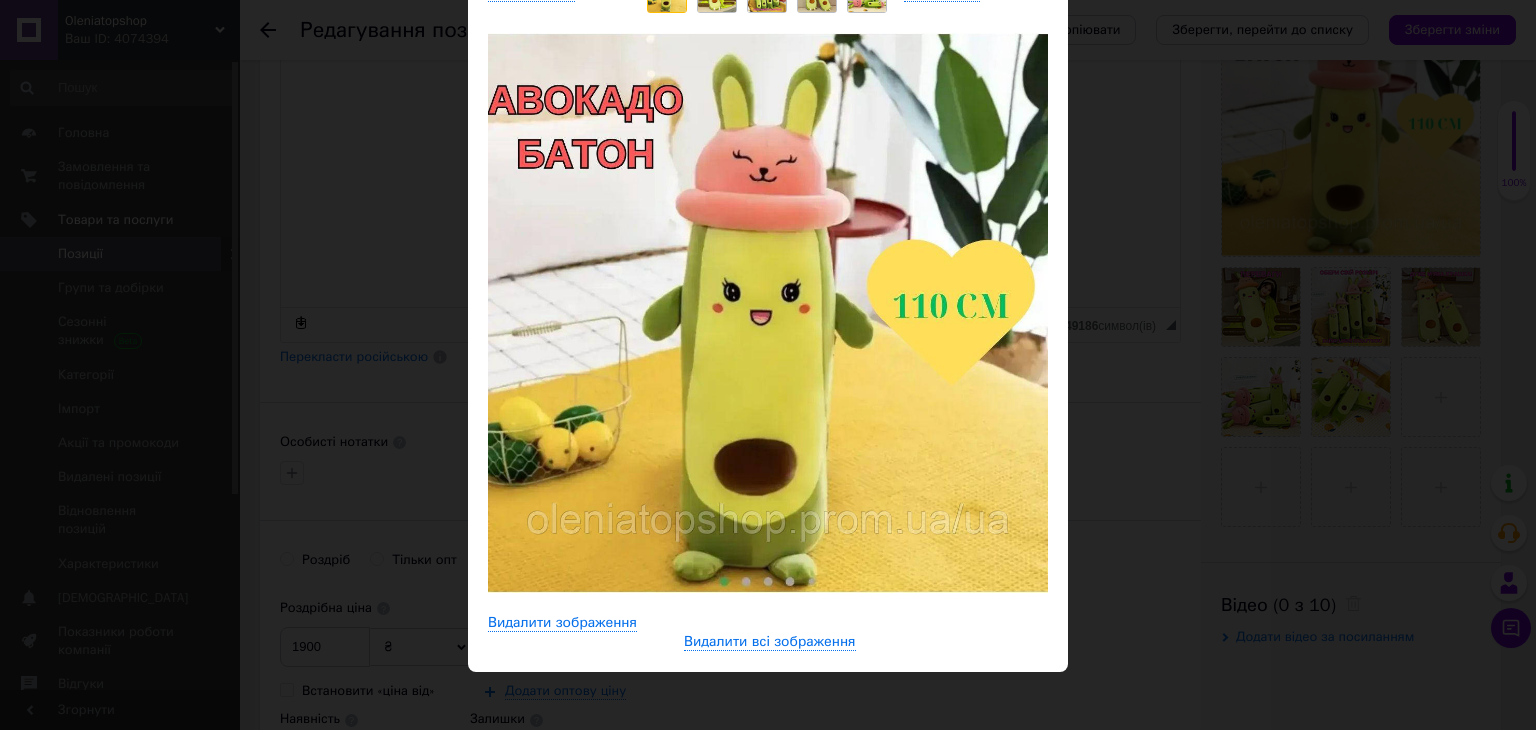 scroll, scrollTop: 200, scrollLeft: 0, axis: vertical 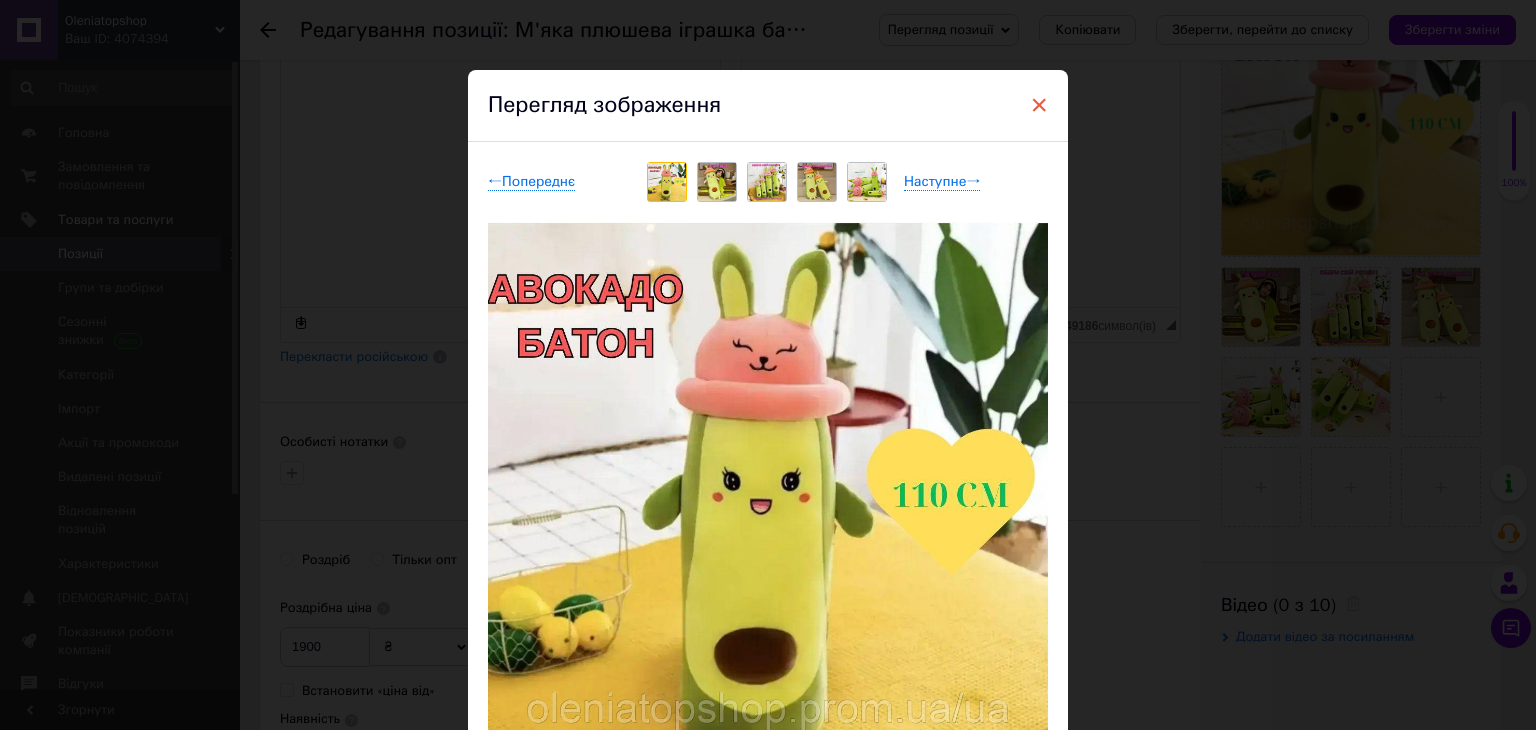 click on "×" at bounding box center (1039, 105) 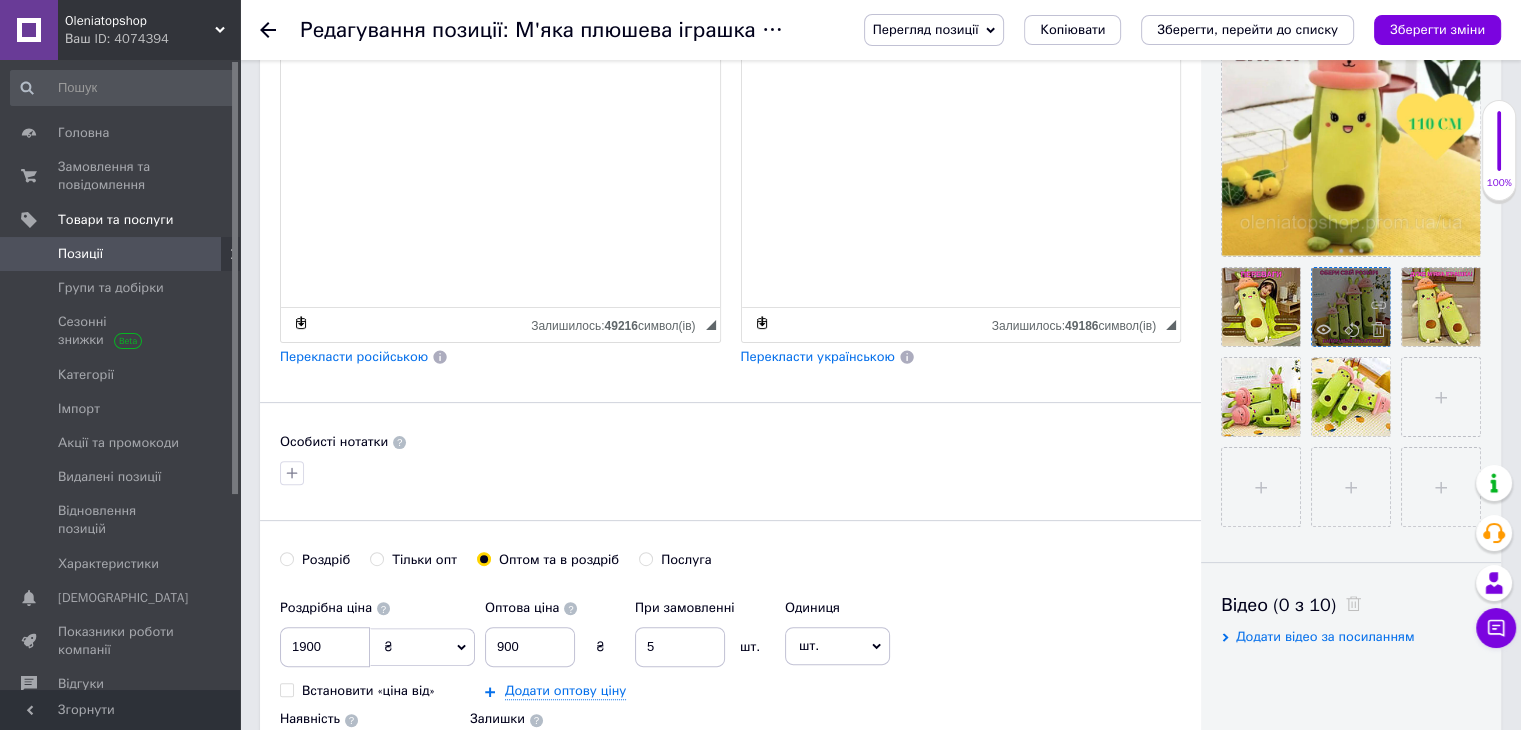 click at bounding box center (1351, 307) 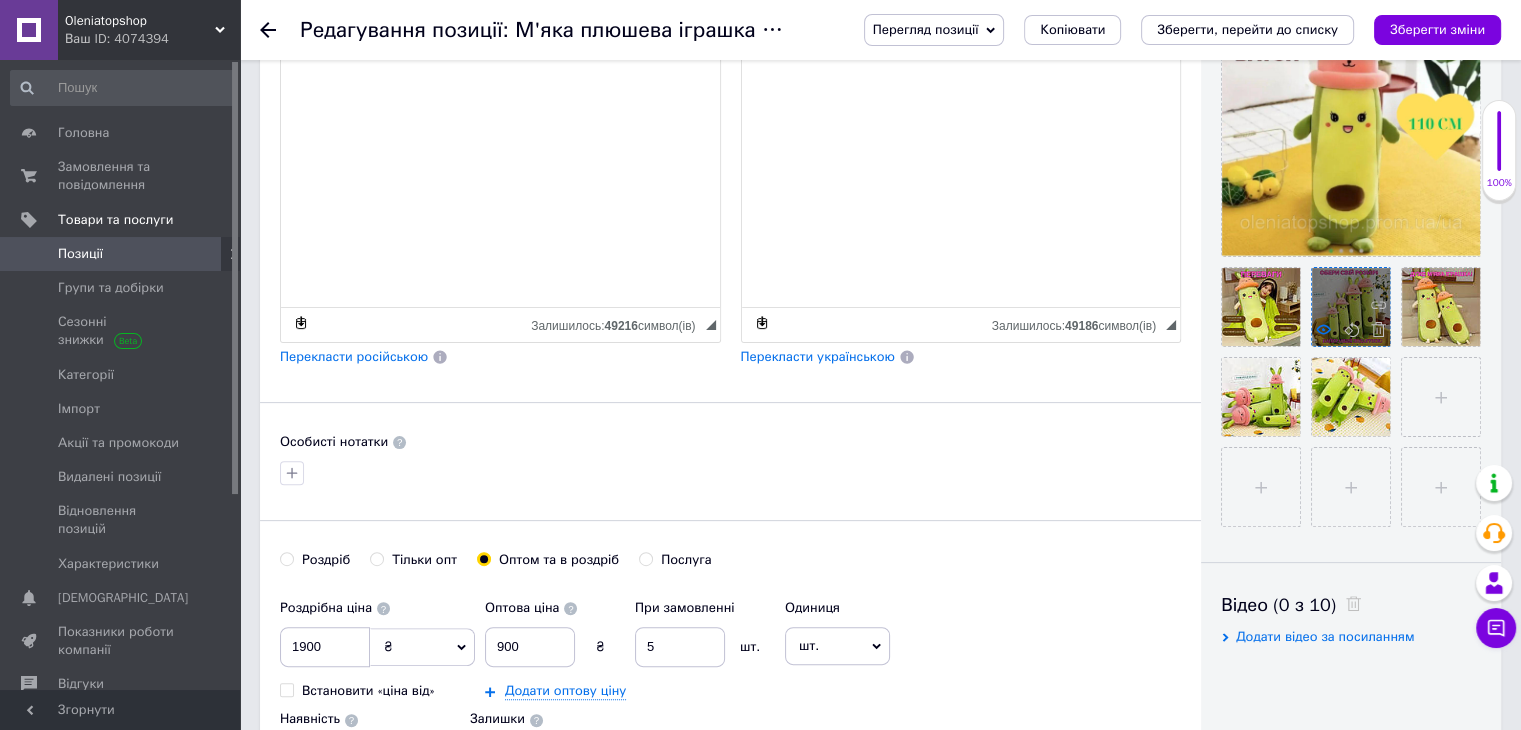 click 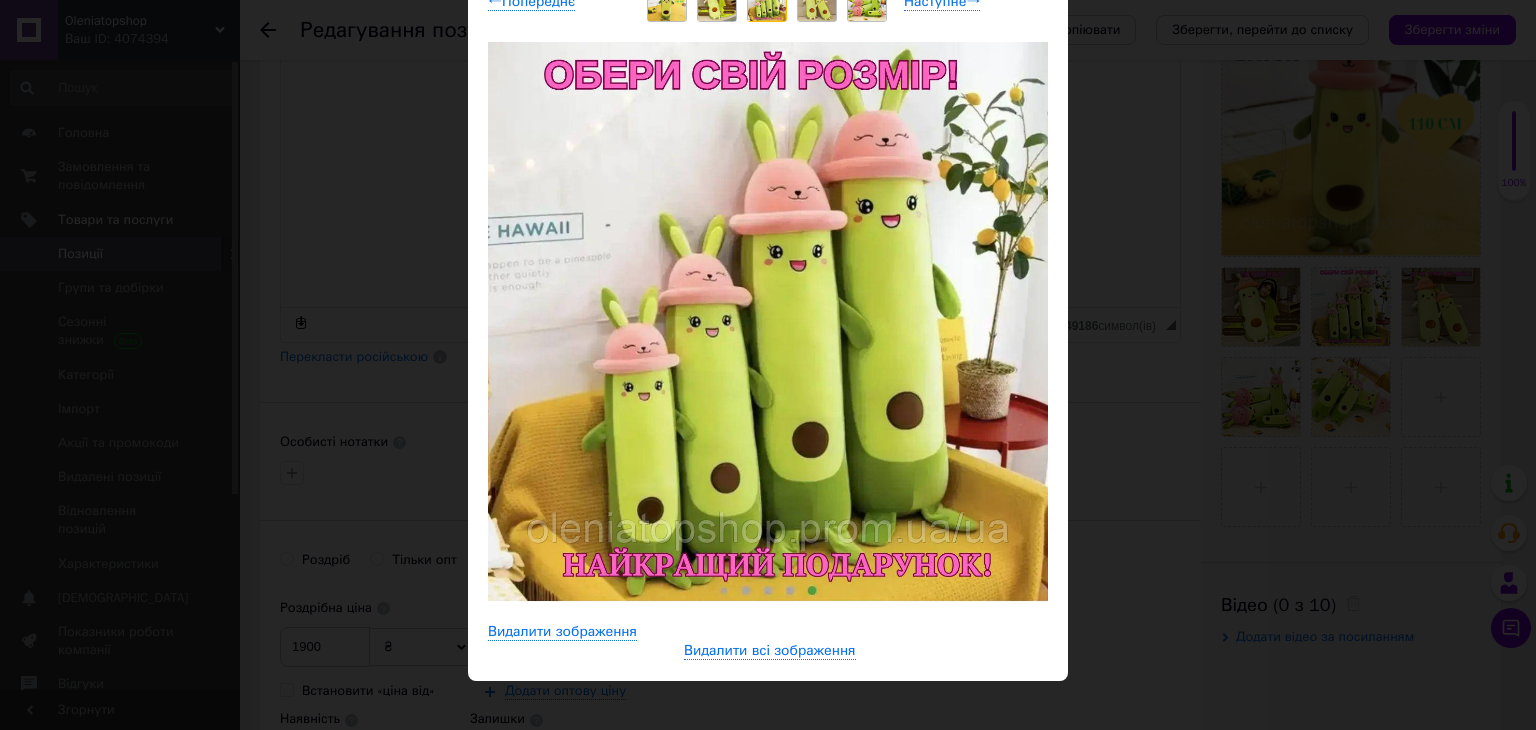 scroll, scrollTop: 200, scrollLeft: 0, axis: vertical 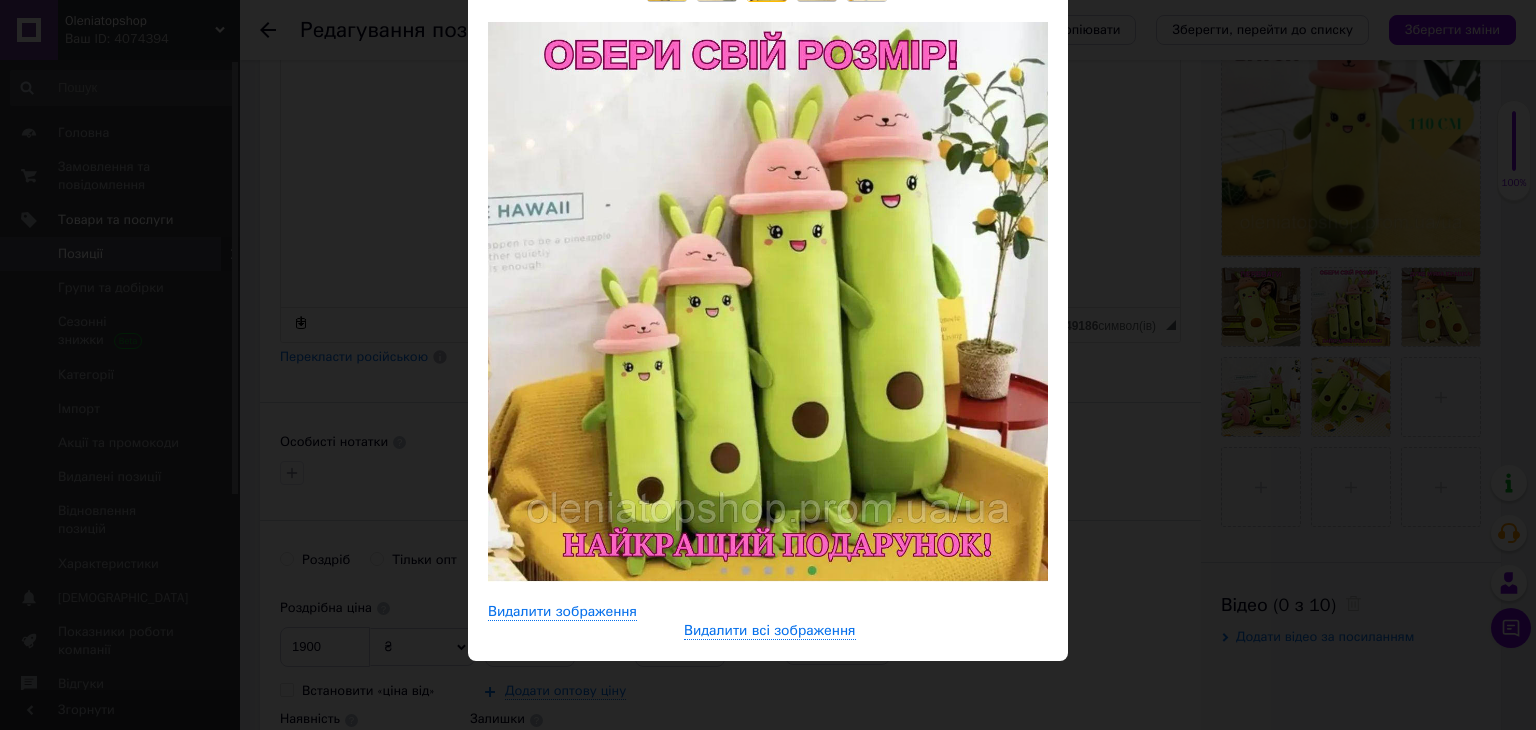 click on "× Перегляд зображення ← Попереднє Наступне → Видалити зображення Видалити всі зображення" at bounding box center (768, 365) 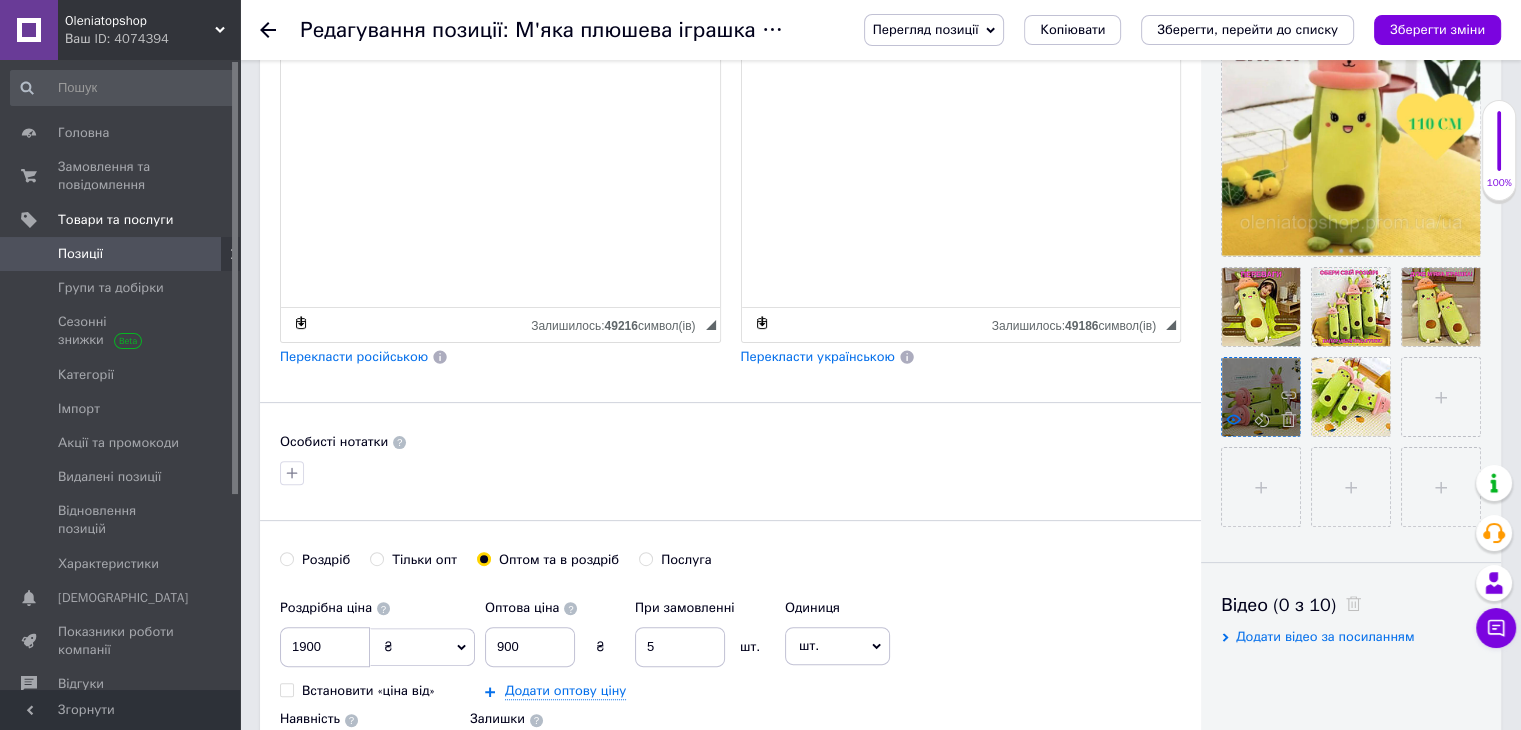 click 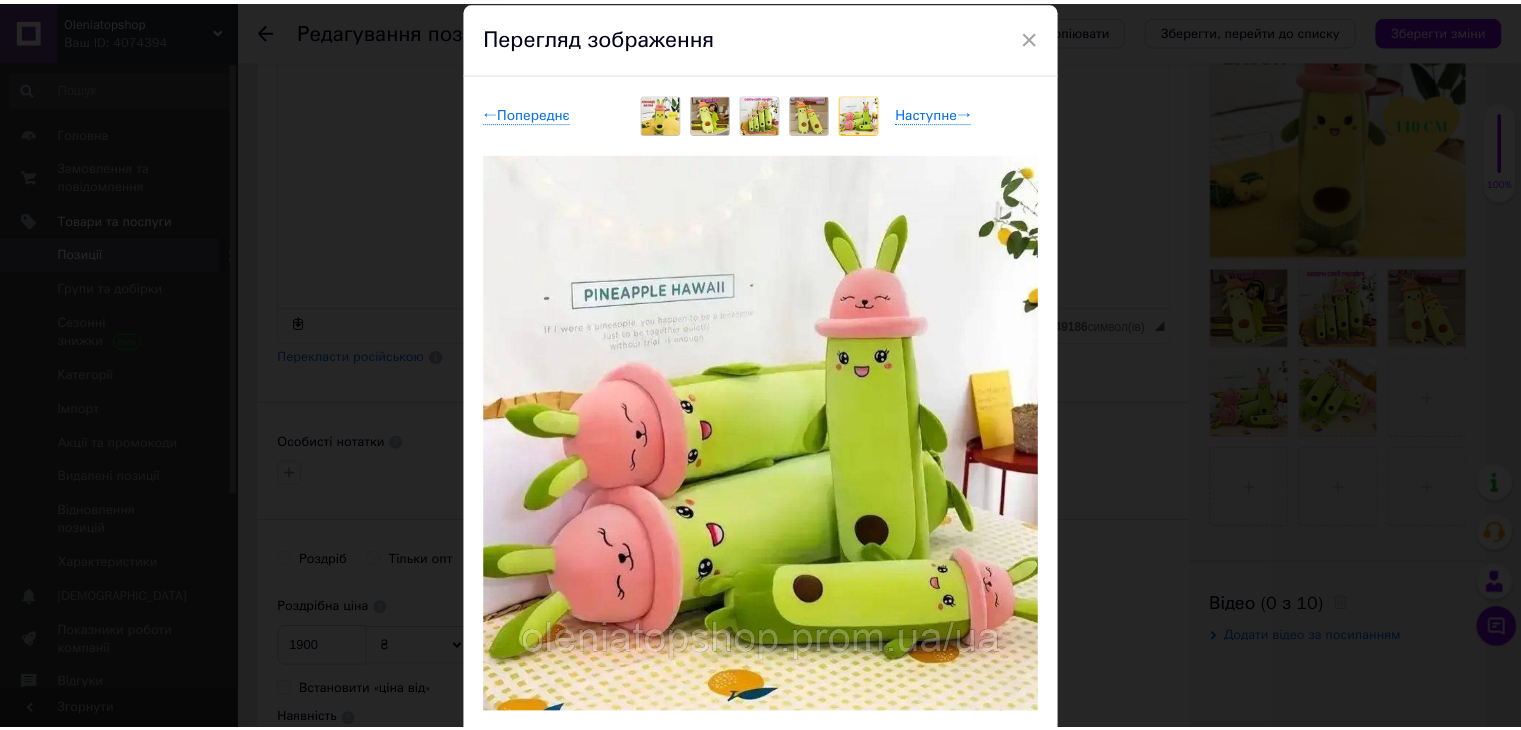 scroll, scrollTop: 100, scrollLeft: 0, axis: vertical 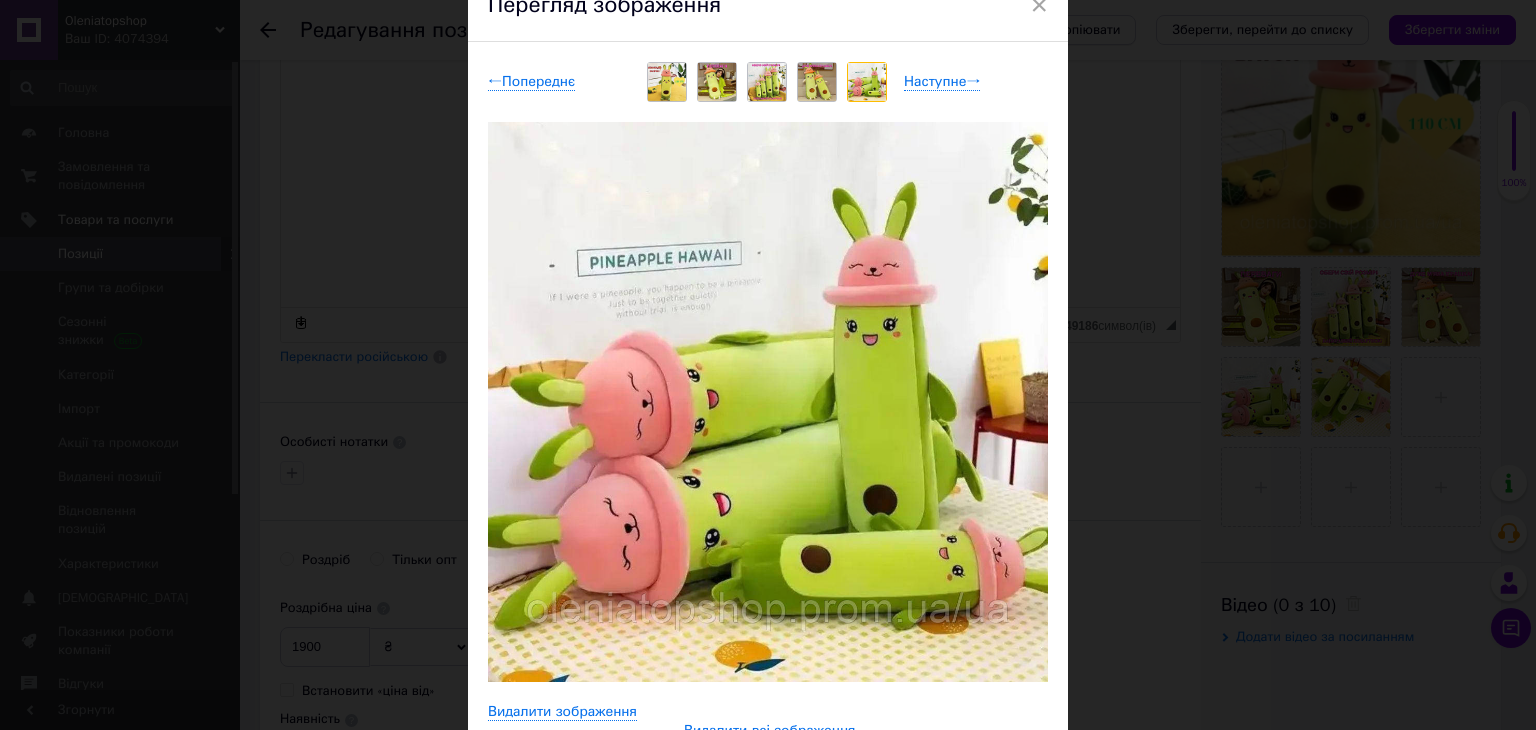 drag, startPoint x: 1039, startPoint y: 9, endPoint x: 1048, endPoint y: 22, distance: 15.811388 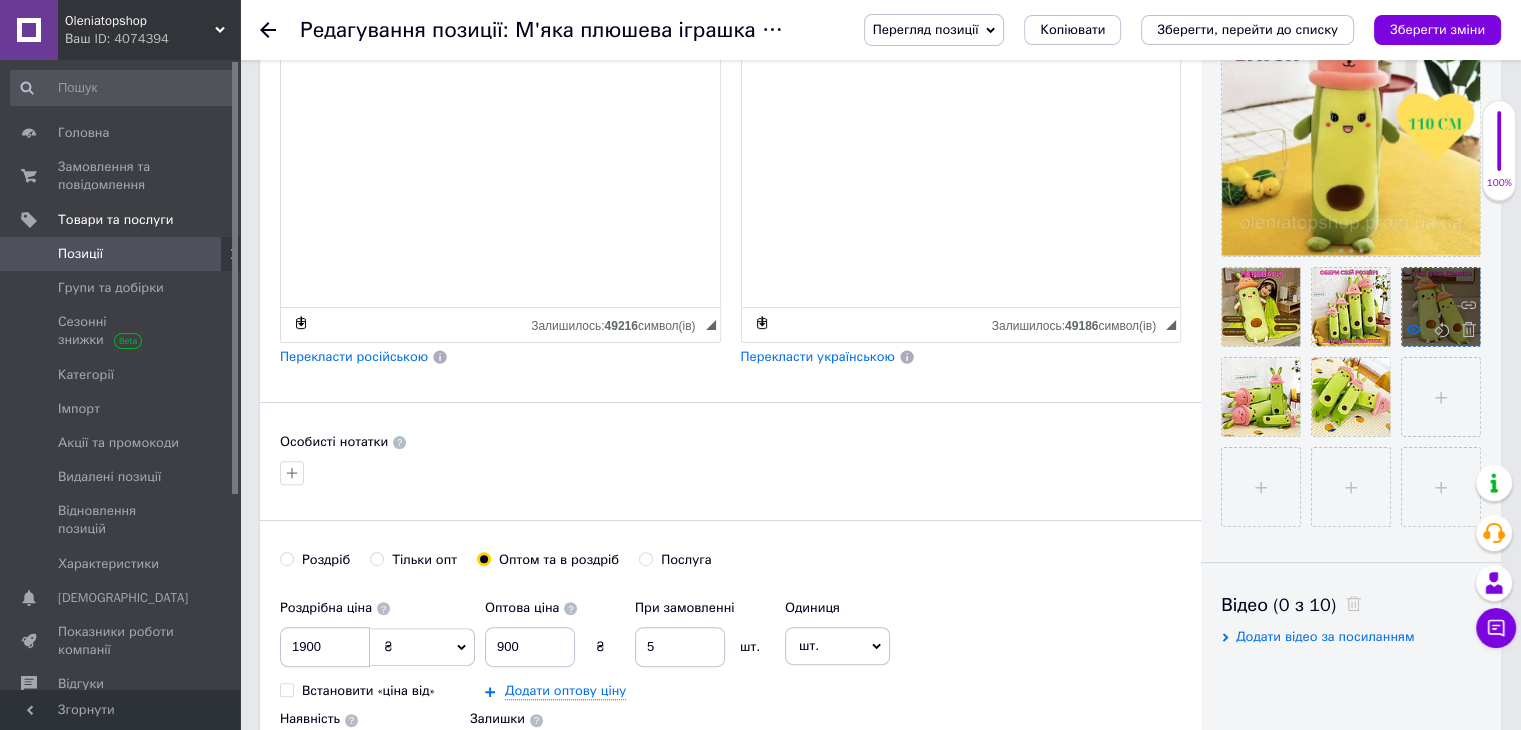 click 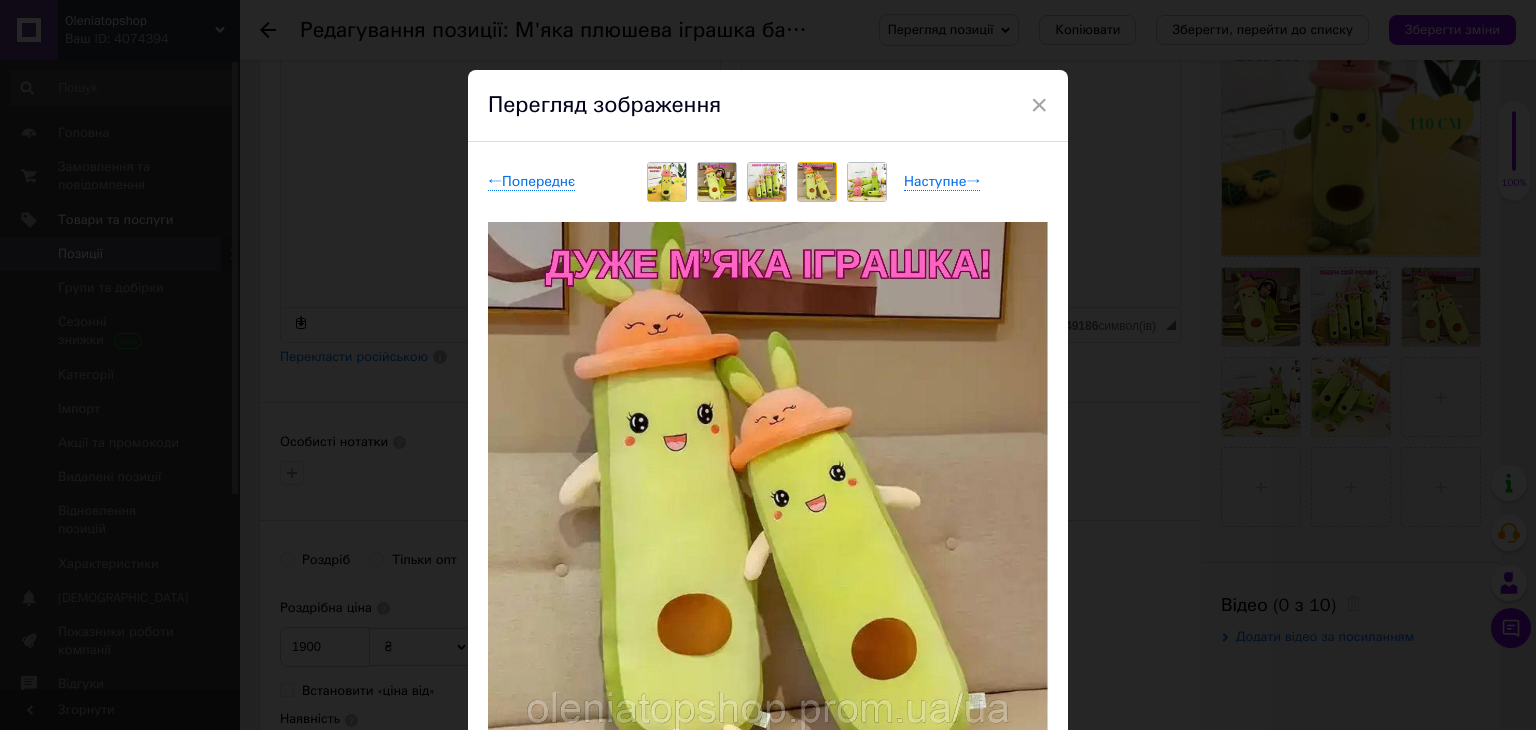 drag, startPoint x: 1037, startPoint y: 94, endPoint x: 1003, endPoint y: 419, distance: 326.77362 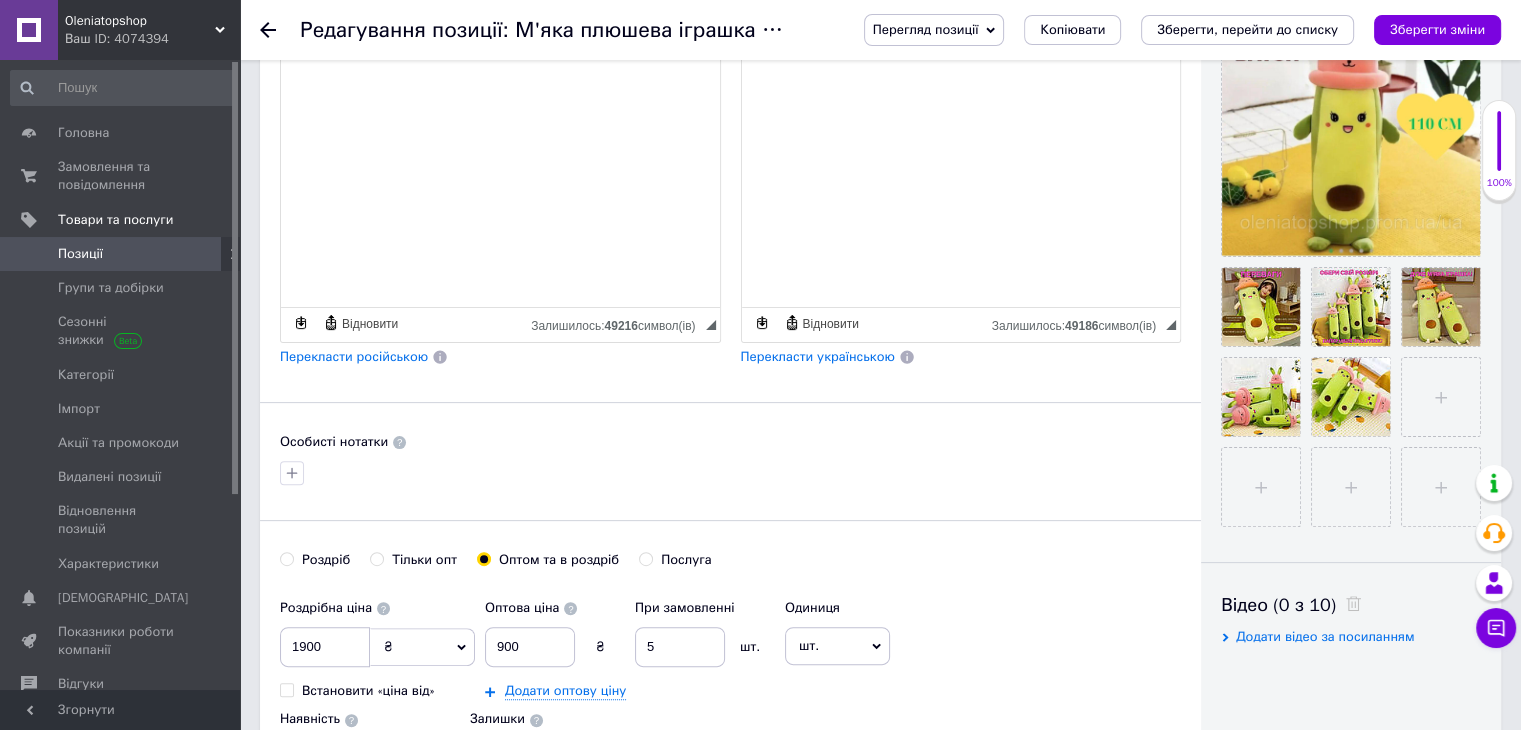 click 